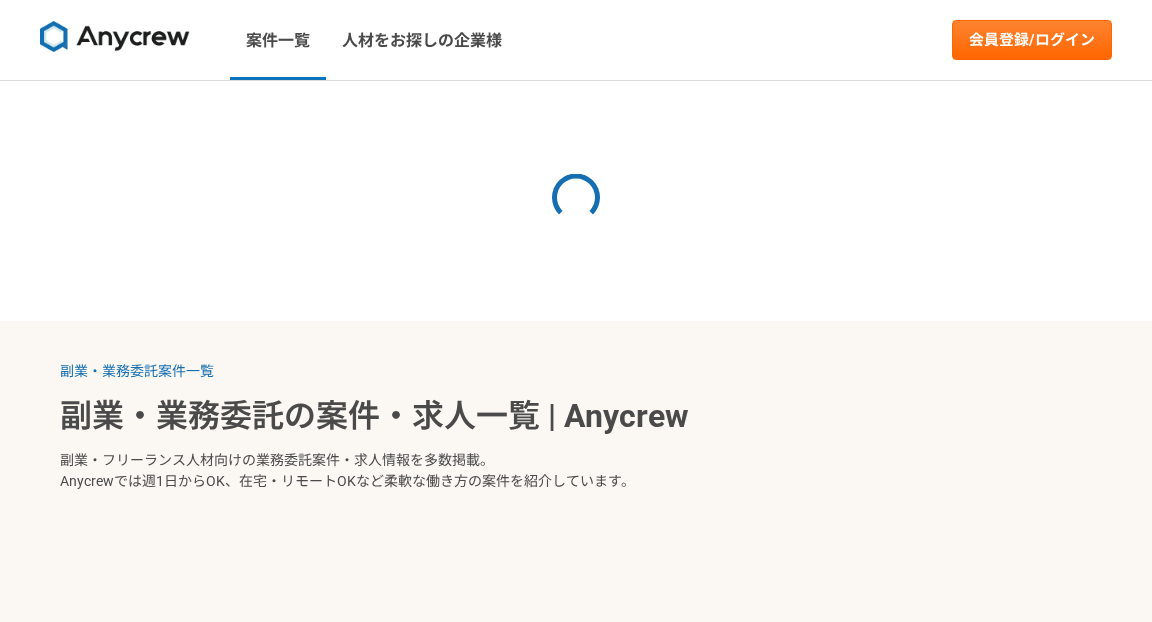 scroll, scrollTop: 0, scrollLeft: 0, axis: both 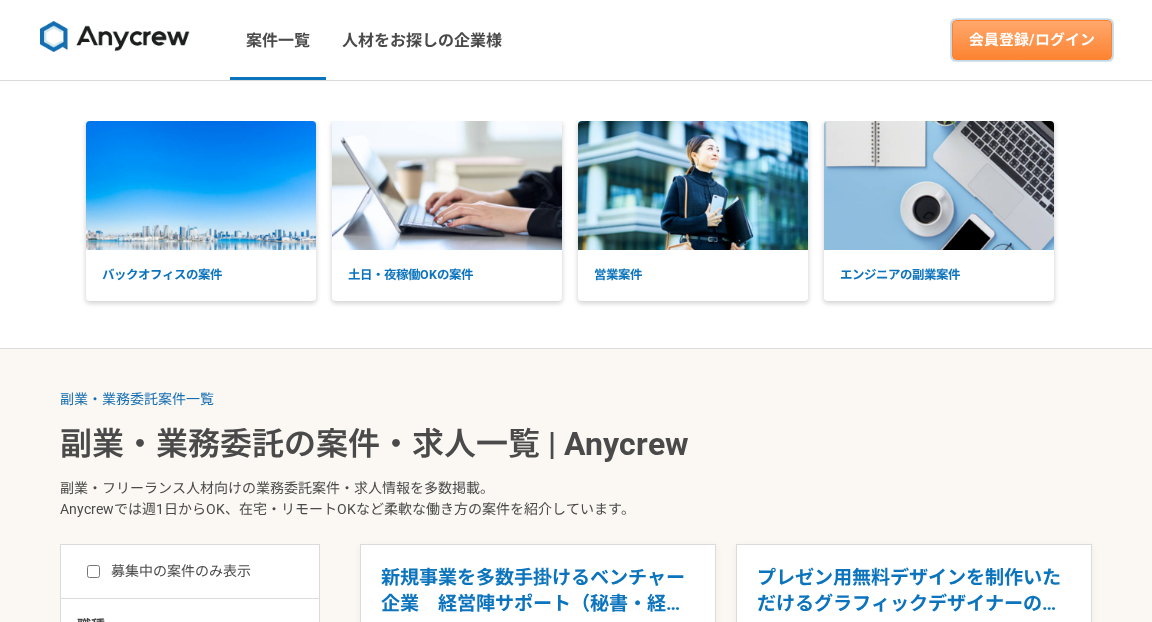 click on "会員登録/ログイン" at bounding box center [1032, 40] 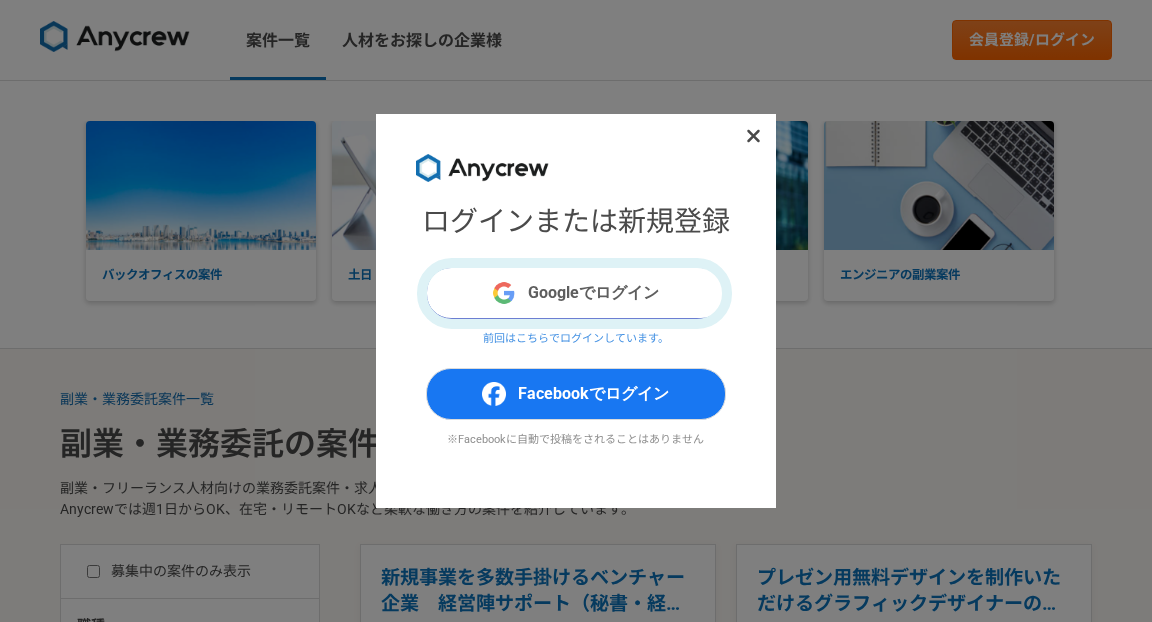 click on "Googleでログイン" at bounding box center [576, 293] 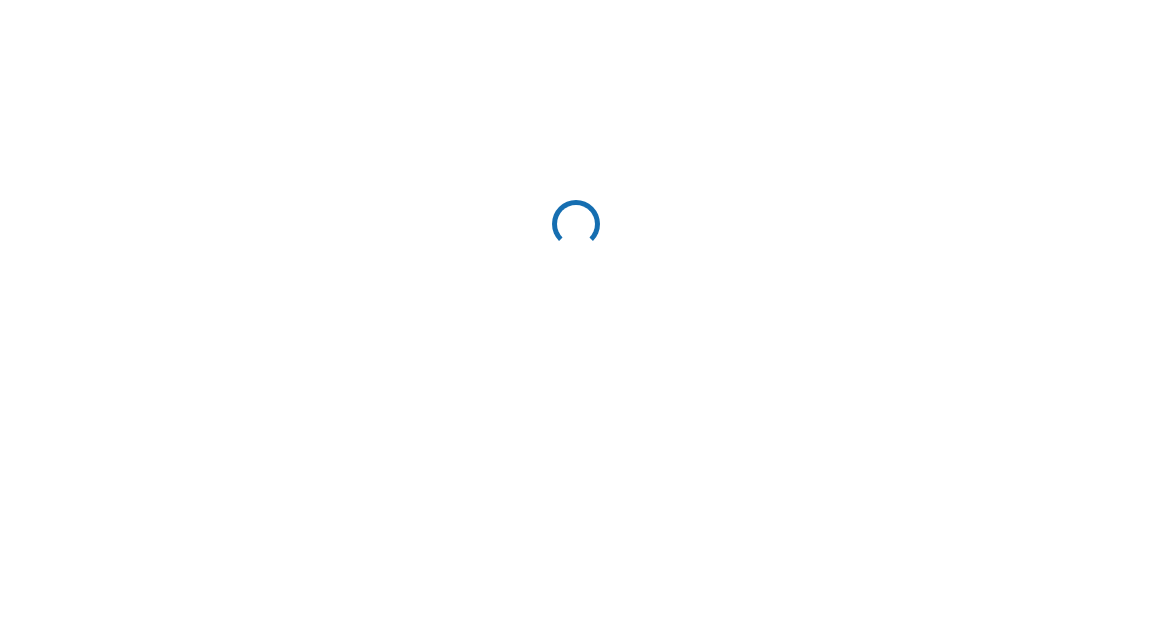 scroll, scrollTop: 0, scrollLeft: 0, axis: both 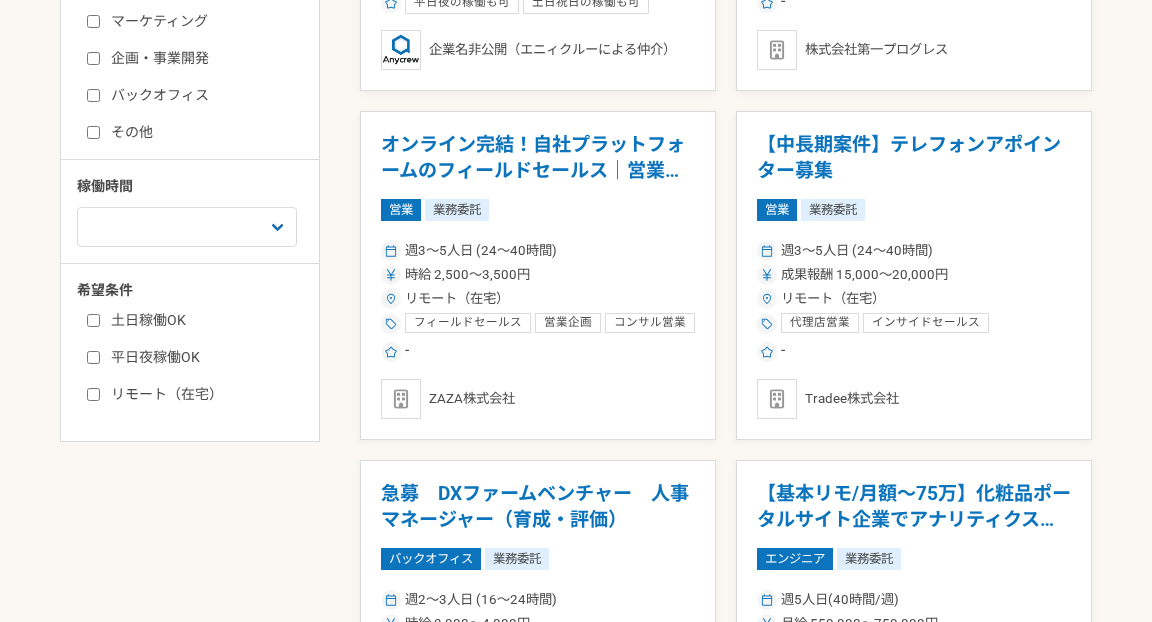 click on "リモート（在宅）" at bounding box center (202, 394) 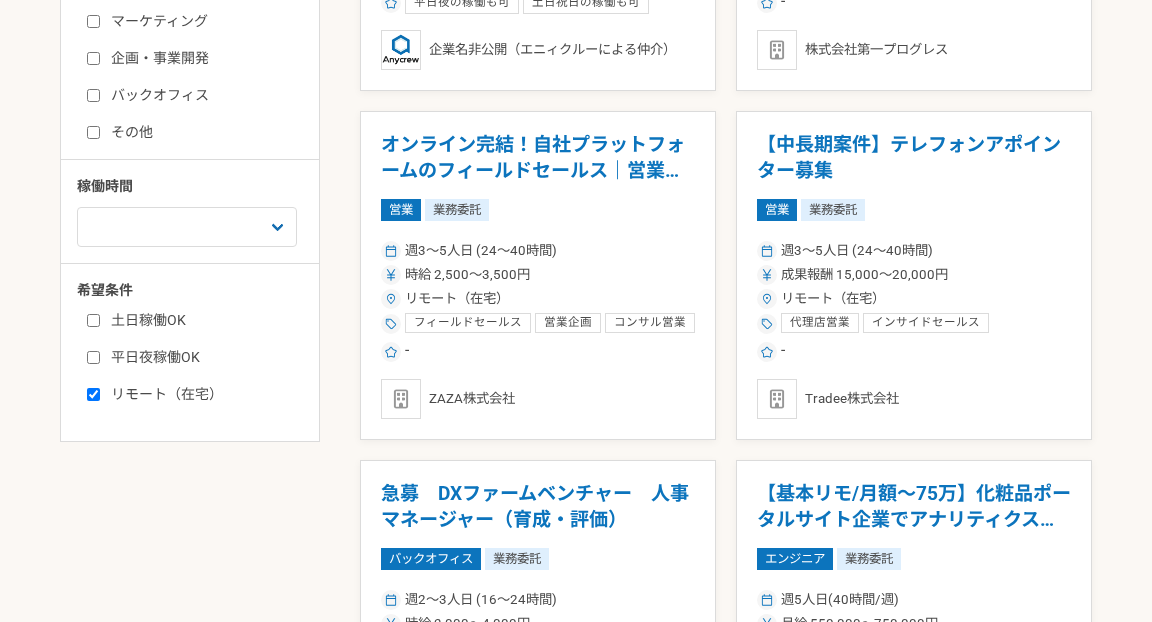 checkbox on "true" 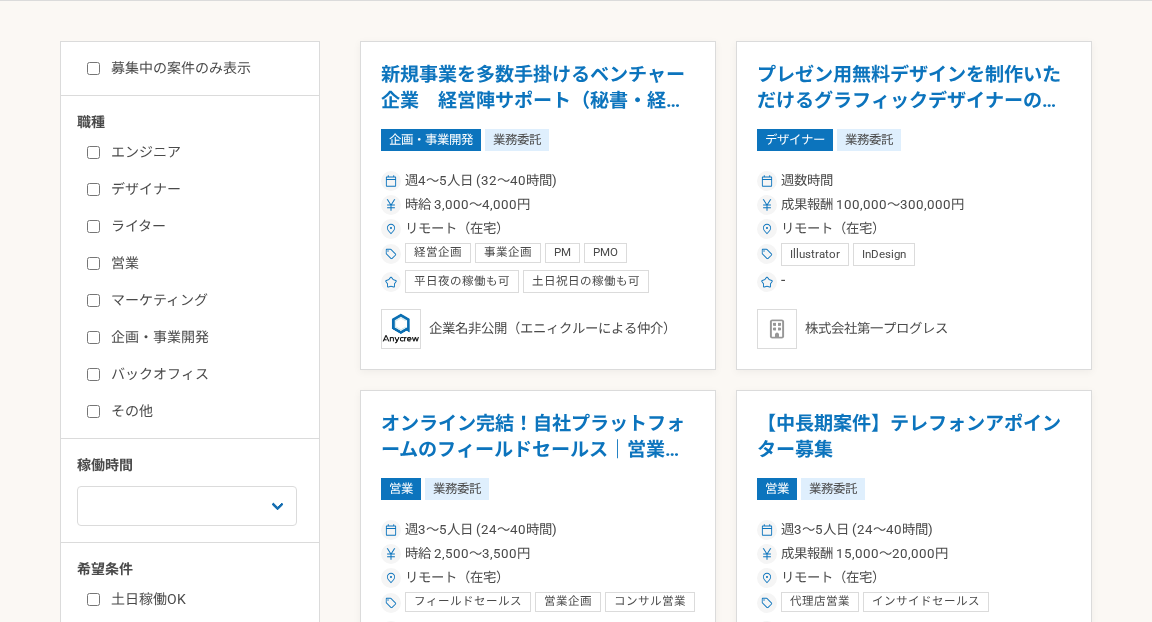 scroll, scrollTop: 360, scrollLeft: 0, axis: vertical 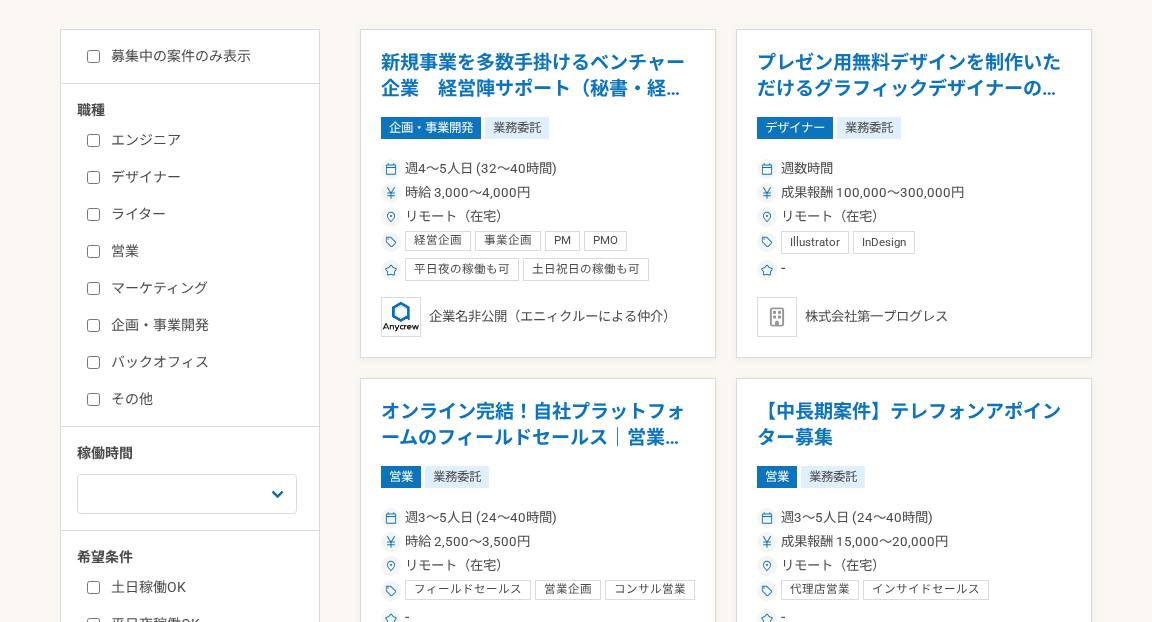 click on "マーケティング" at bounding box center (202, 288) 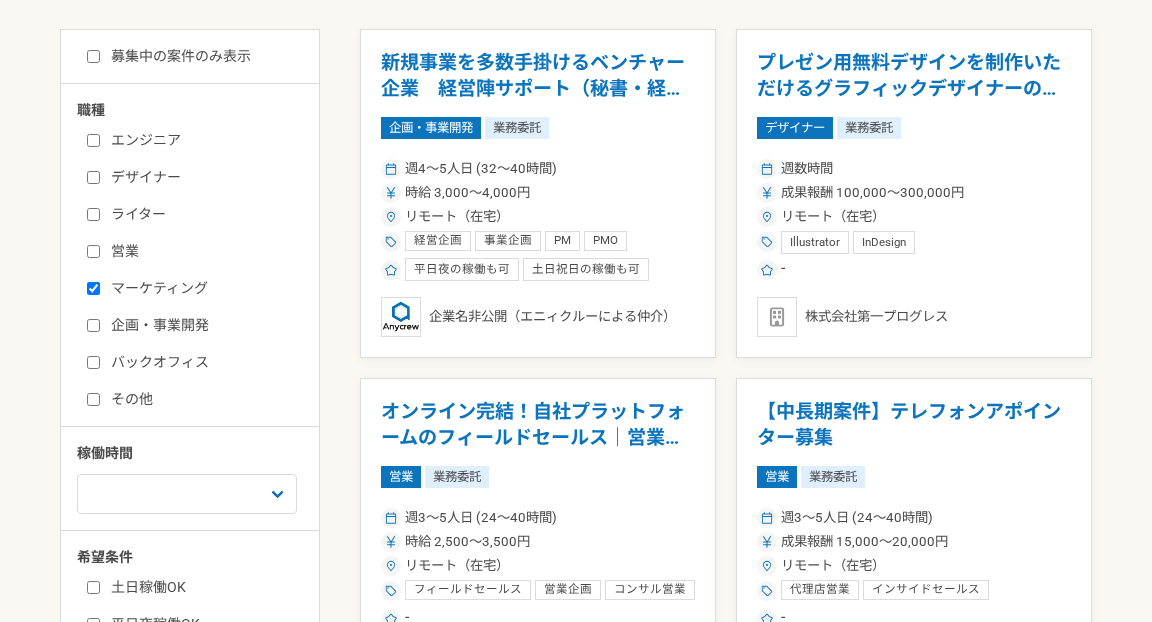 checkbox on "true" 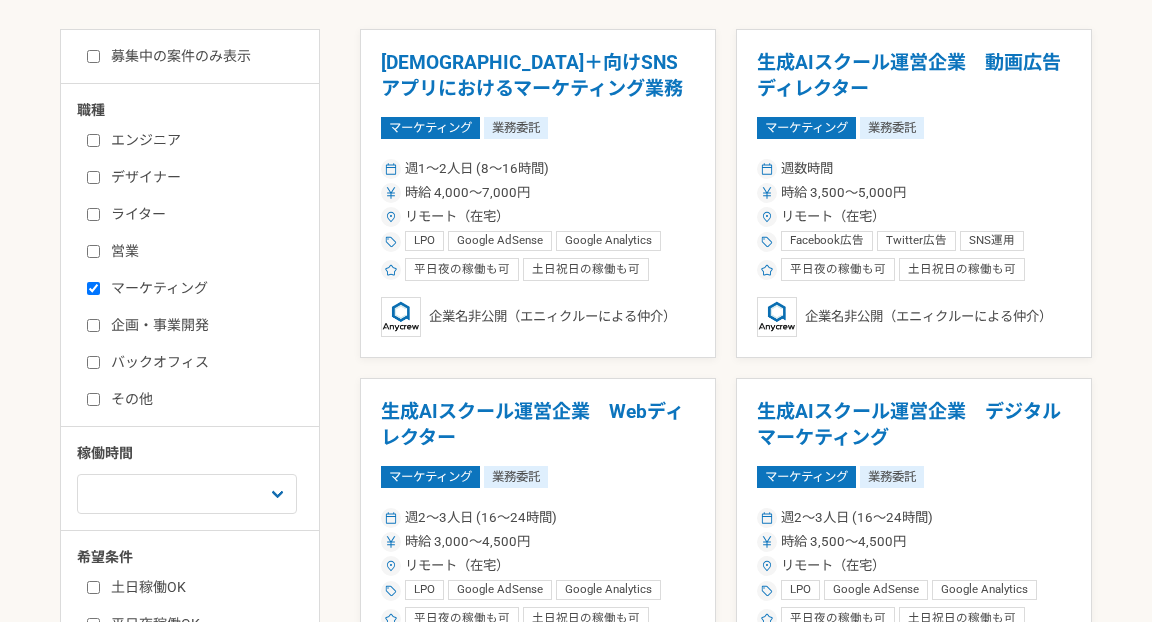 click on "企画・事業開発" at bounding box center (202, 325) 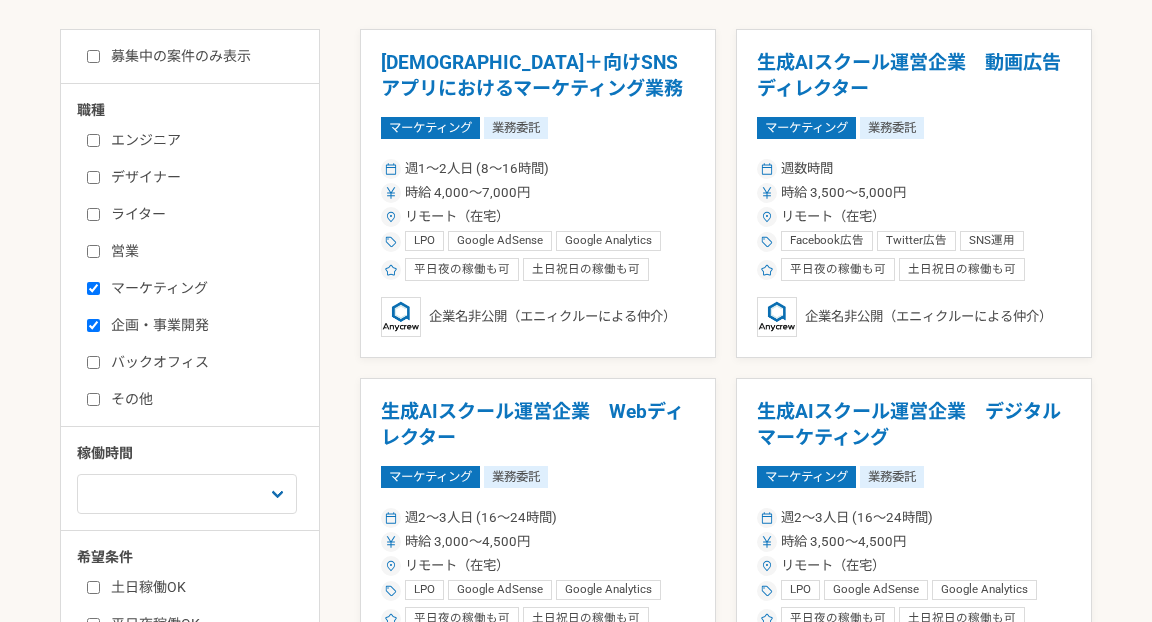 checkbox on "true" 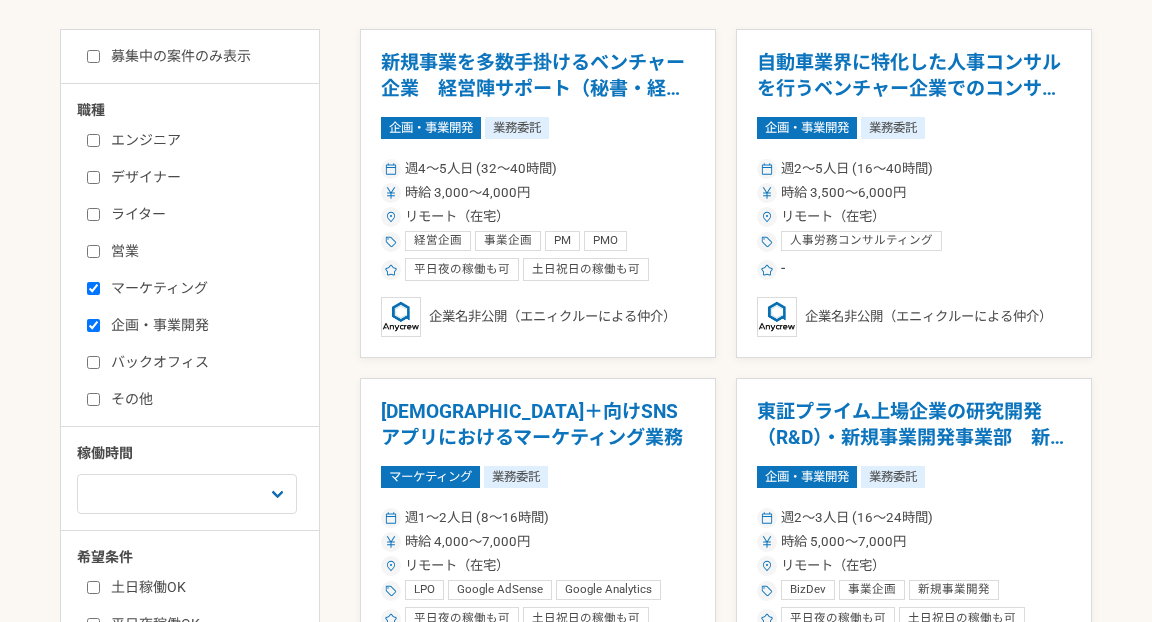click on "バックオフィス" at bounding box center [202, 362] 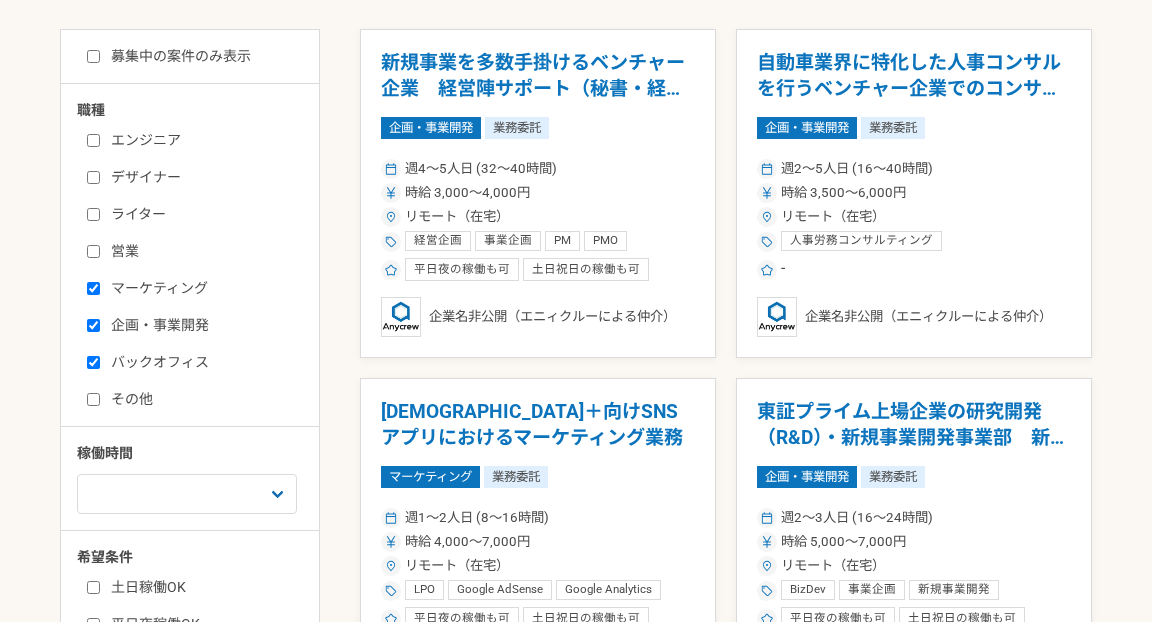 checkbox on "true" 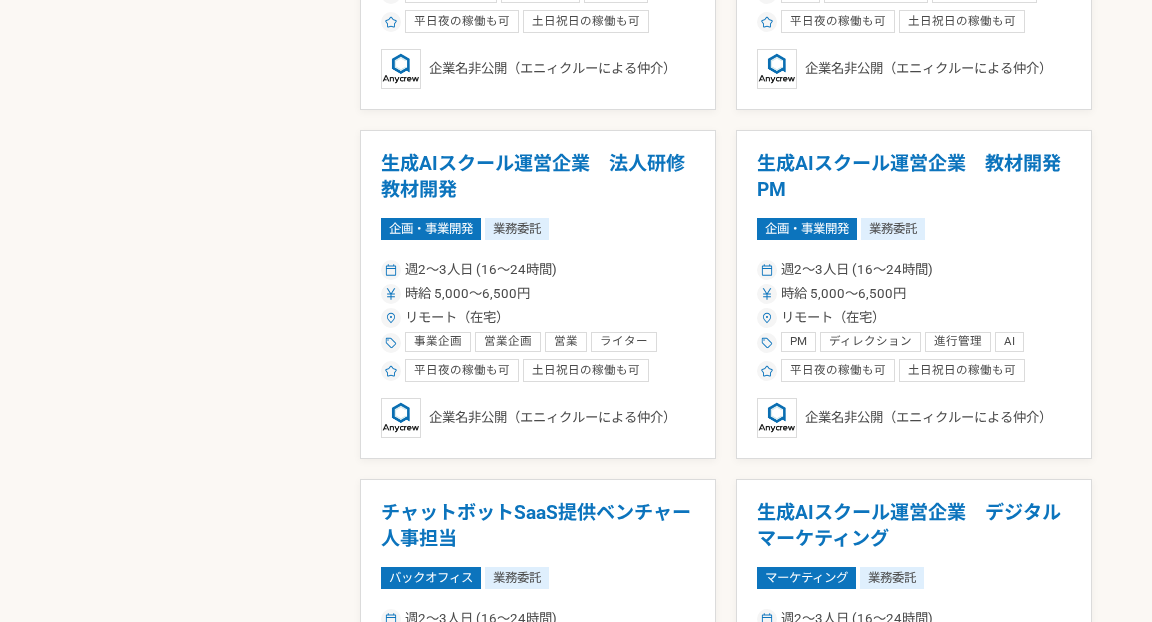 scroll, scrollTop: 2023, scrollLeft: 0, axis: vertical 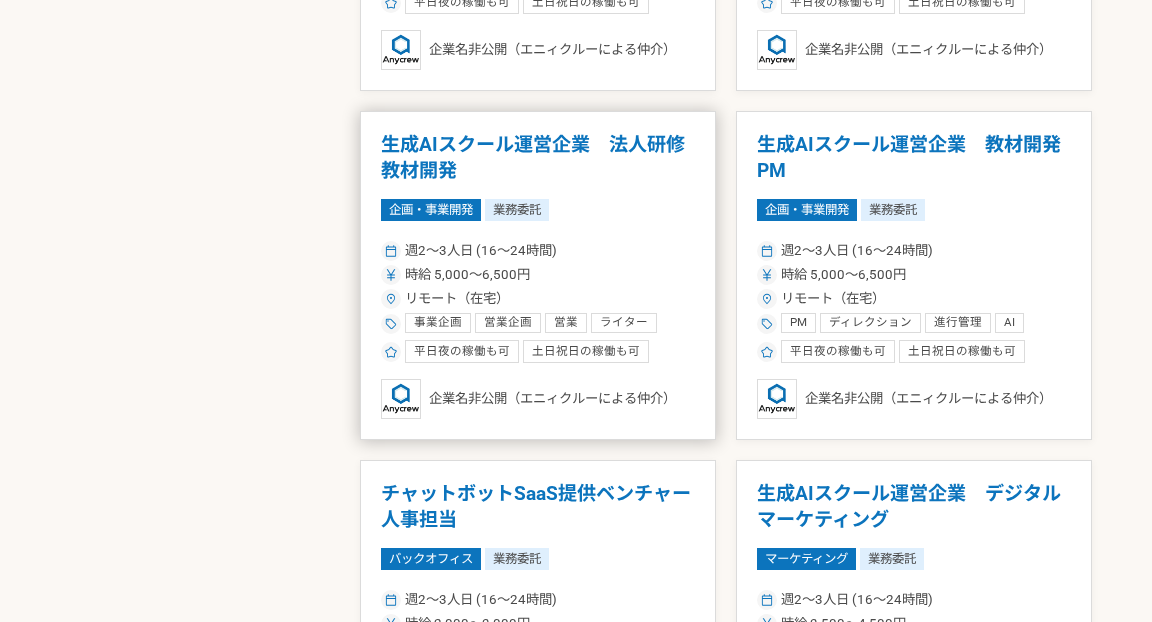 click on "生成AIスクール運営企業　法人研修 教材開発" at bounding box center (538, 157) 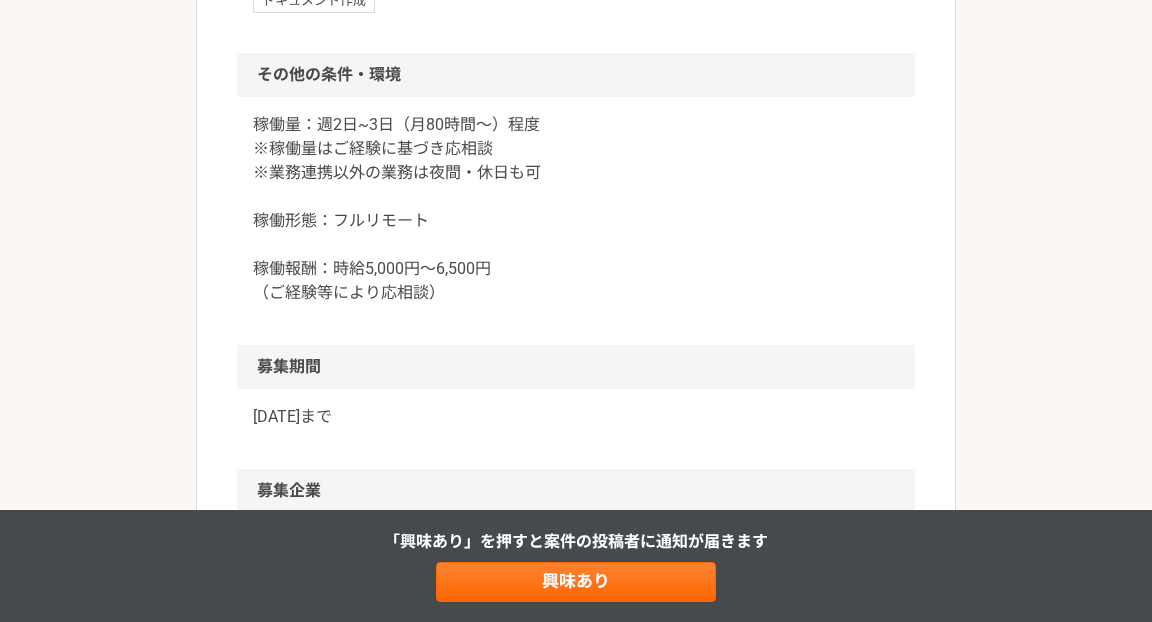 scroll, scrollTop: 1817, scrollLeft: 0, axis: vertical 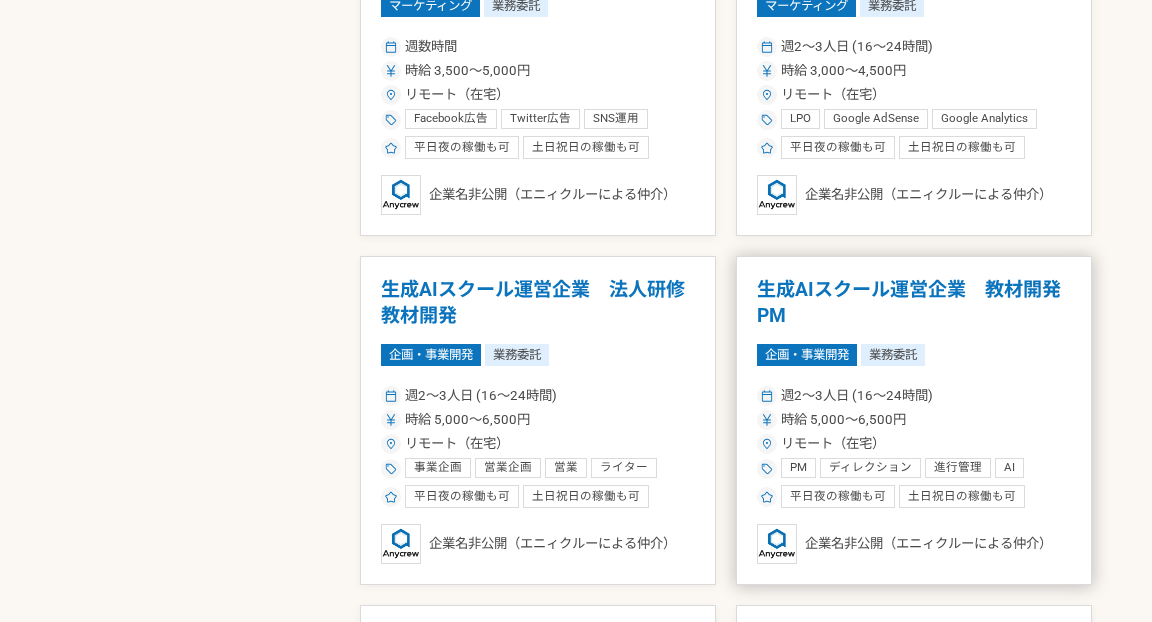 click on "企画・事業開発 業務委託" at bounding box center [914, 355] 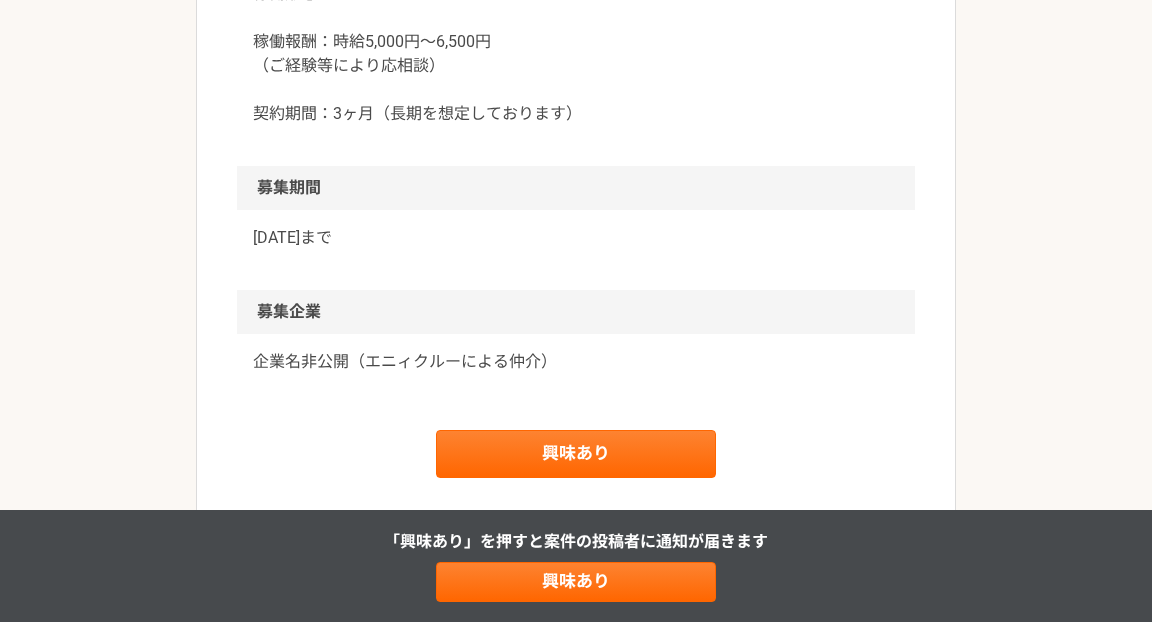 scroll, scrollTop: 2206, scrollLeft: 0, axis: vertical 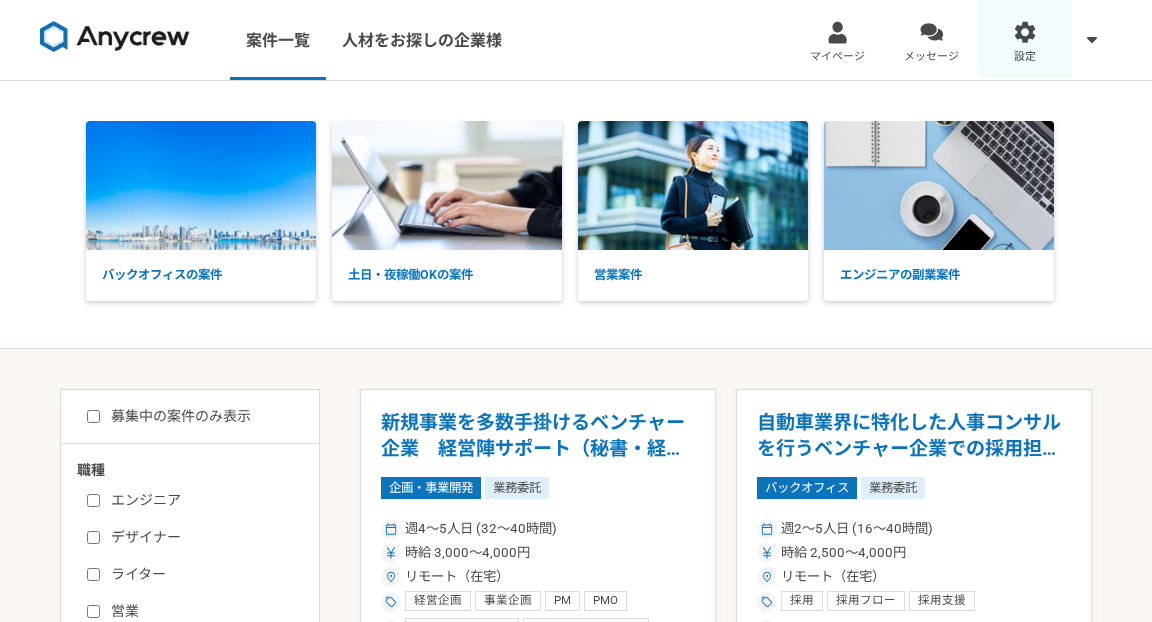 click at bounding box center [1025, 32] 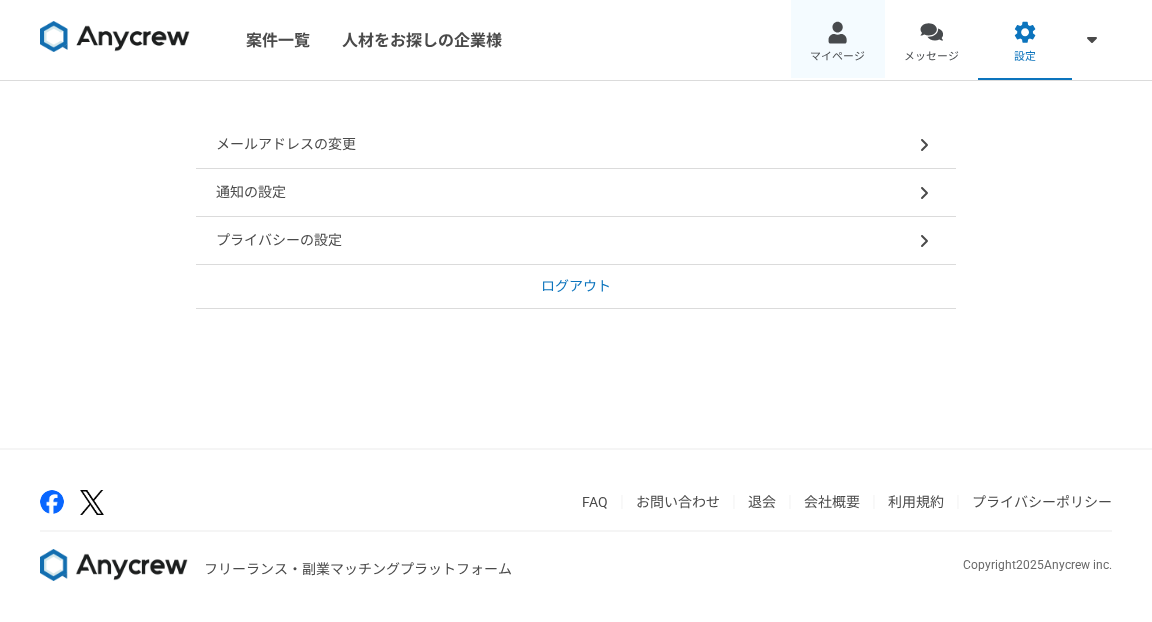 click at bounding box center (837, 32) 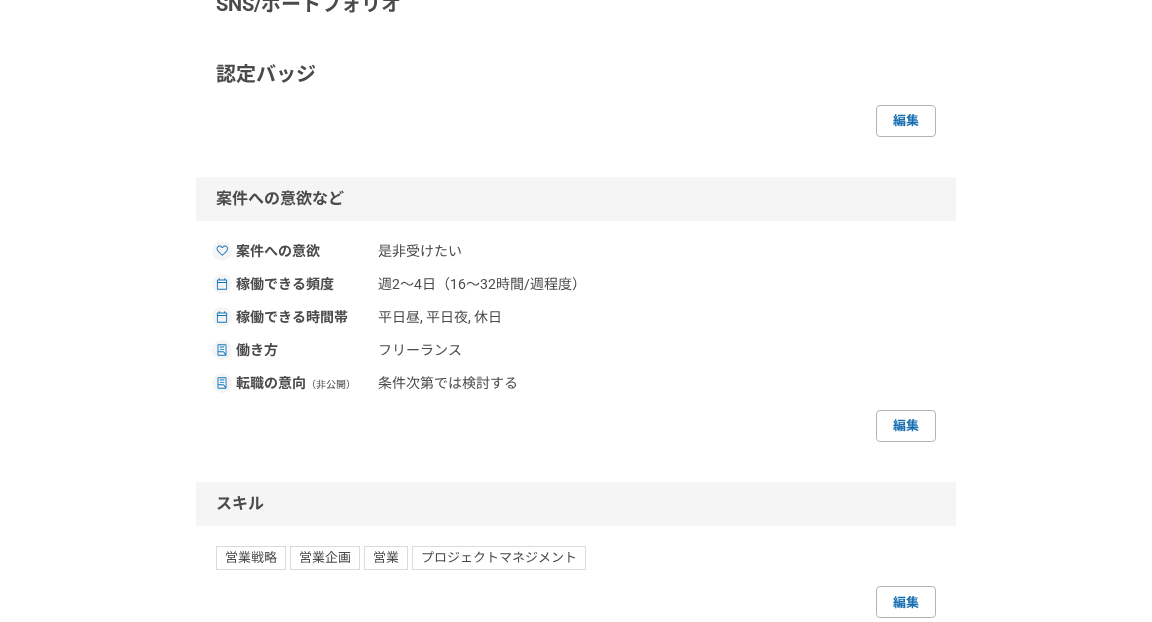 scroll, scrollTop: 658, scrollLeft: 0, axis: vertical 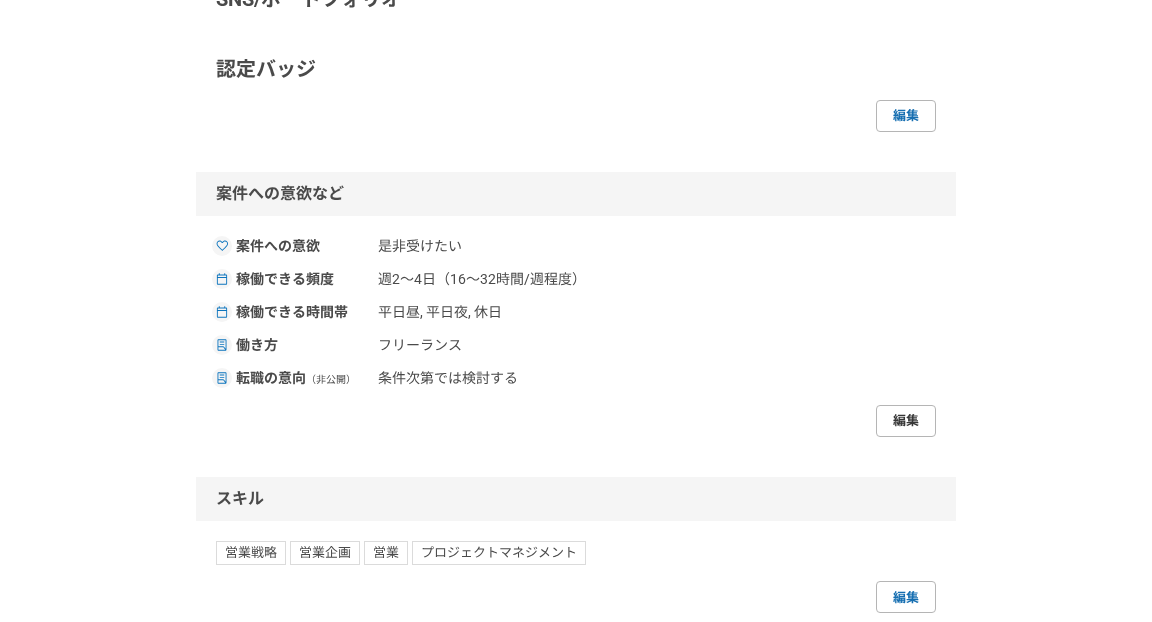 click on "編集" at bounding box center (906, 421) 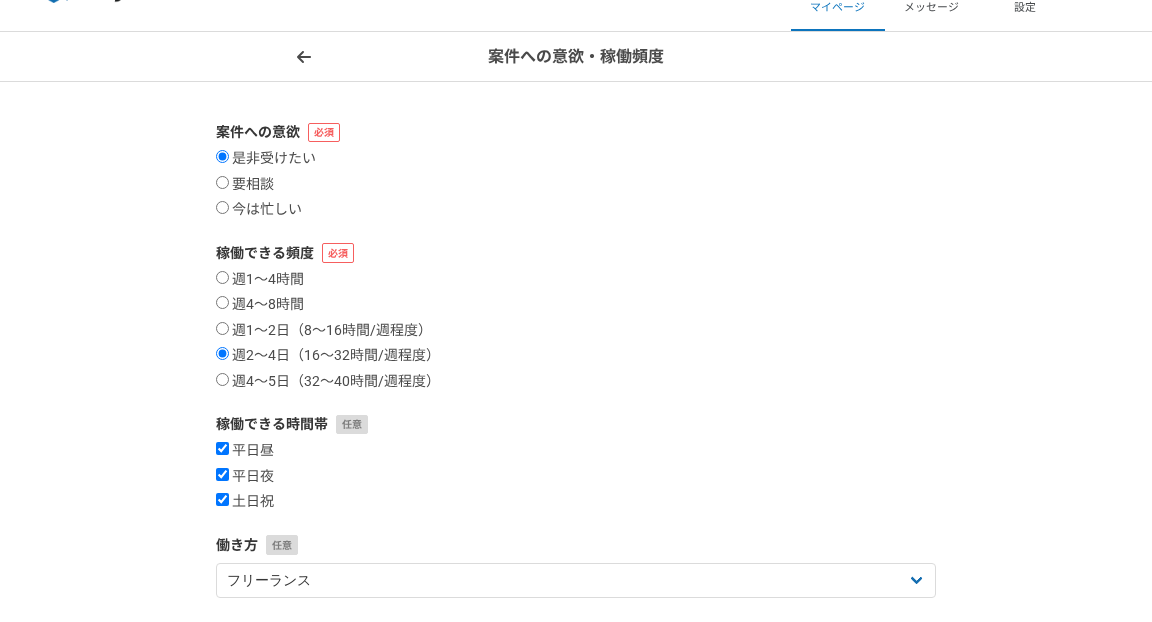 scroll, scrollTop: 53, scrollLeft: 0, axis: vertical 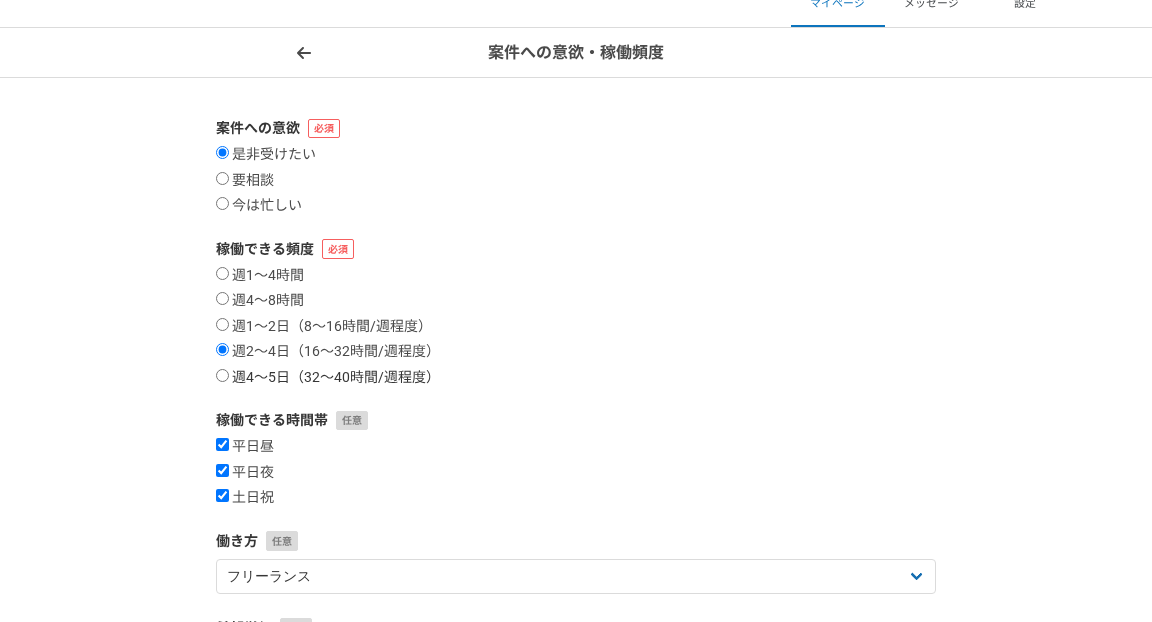 click on "週4〜5日（32〜40時間/週程度）" at bounding box center [222, 375] 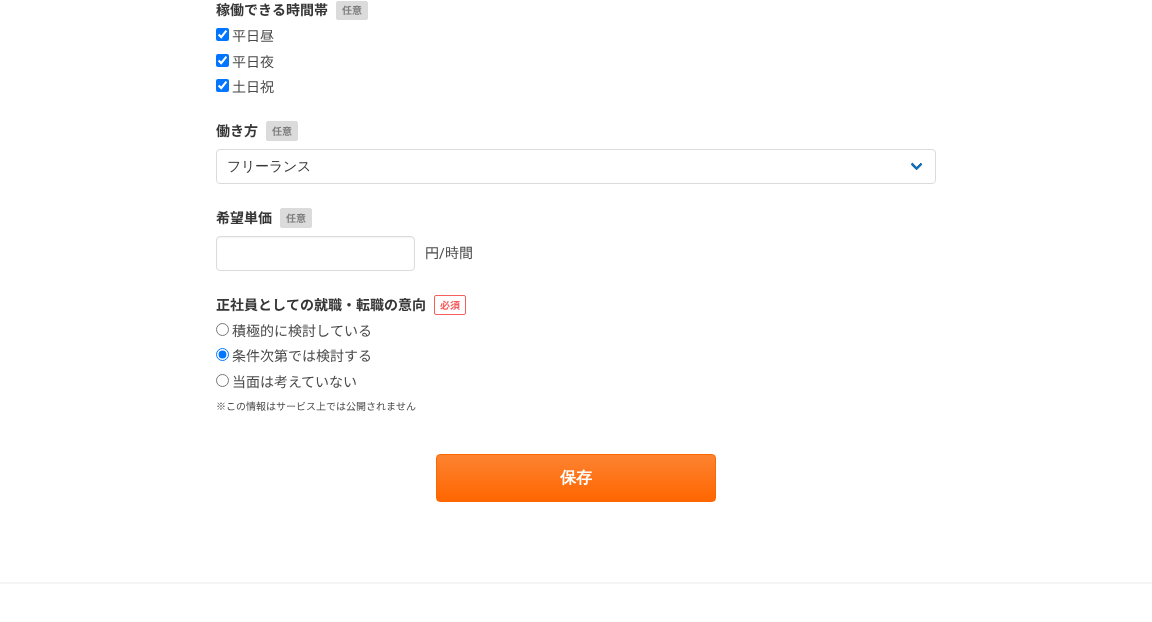 scroll, scrollTop: 471, scrollLeft: 0, axis: vertical 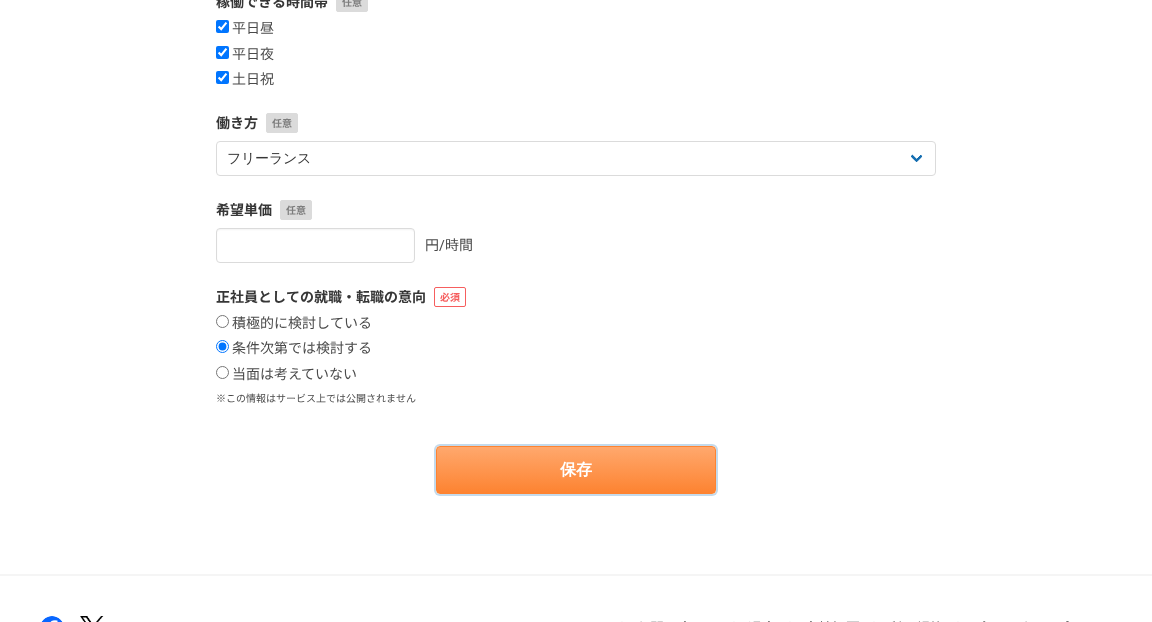 click on "保存" at bounding box center [576, 470] 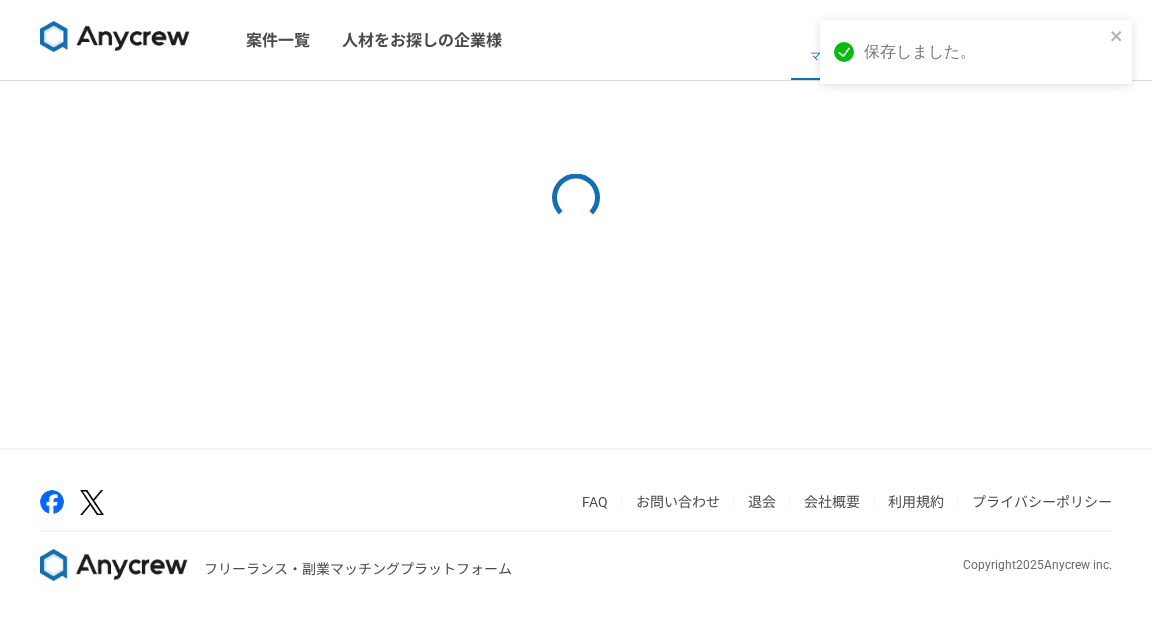 scroll, scrollTop: 0, scrollLeft: 0, axis: both 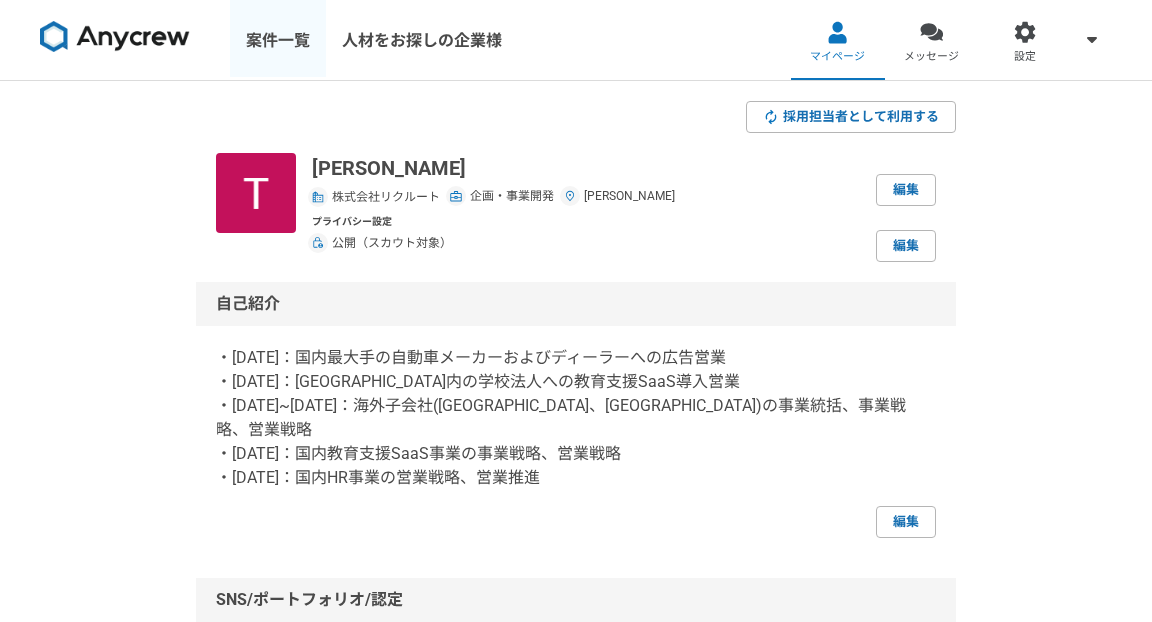 click on "案件一覧" at bounding box center (278, 40) 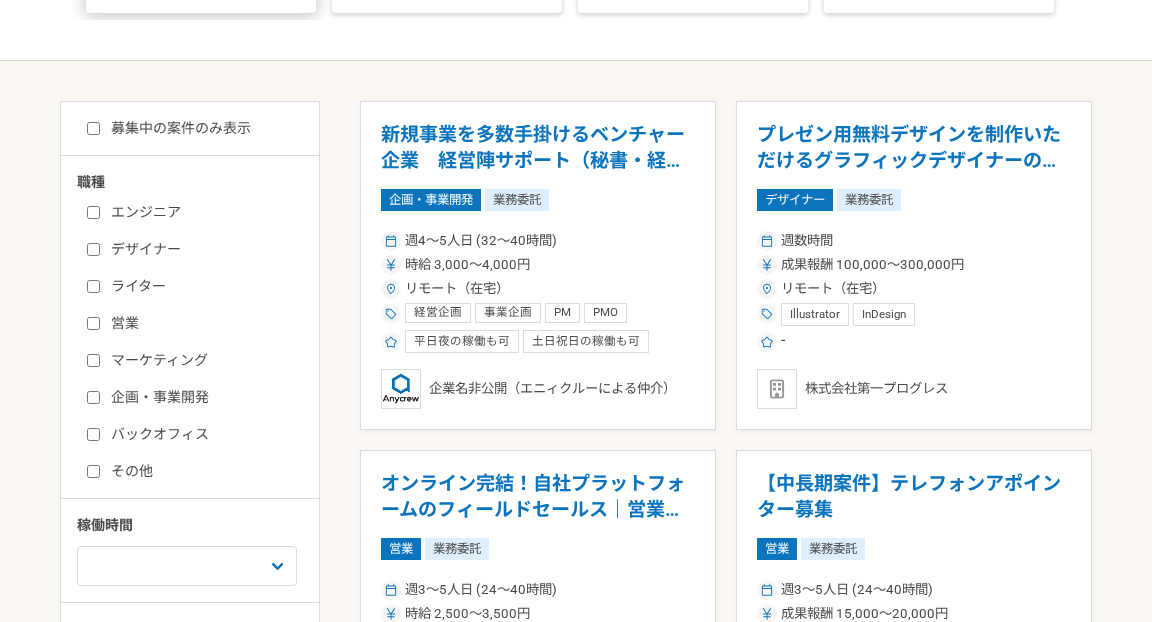 scroll, scrollTop: 303, scrollLeft: 0, axis: vertical 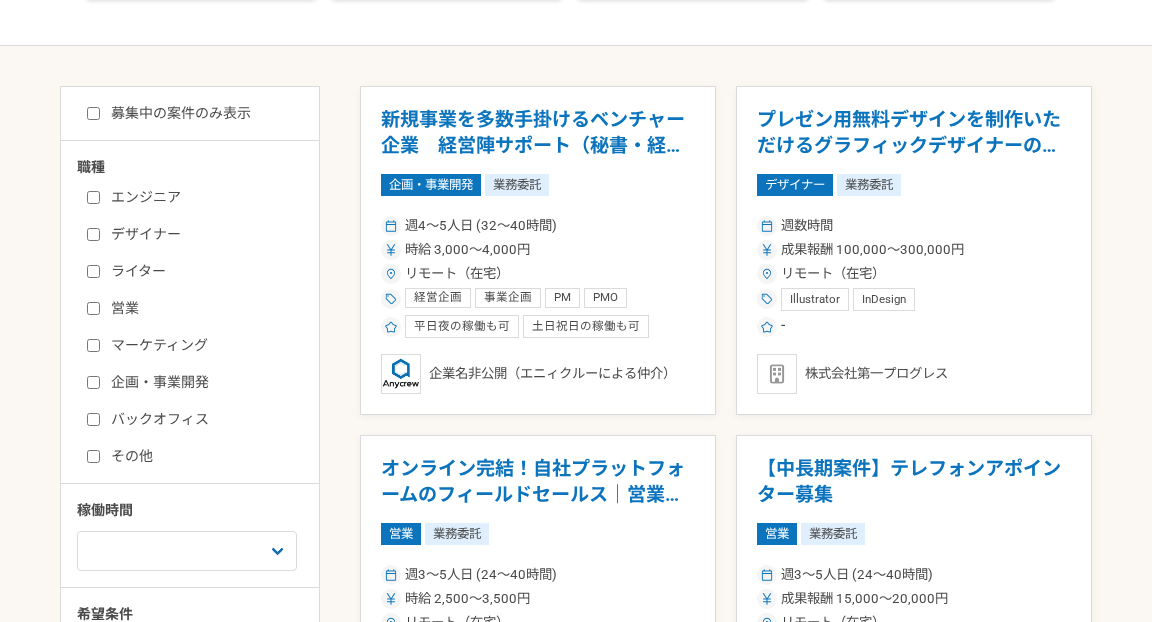 click on "マーケティング" at bounding box center (202, 345) 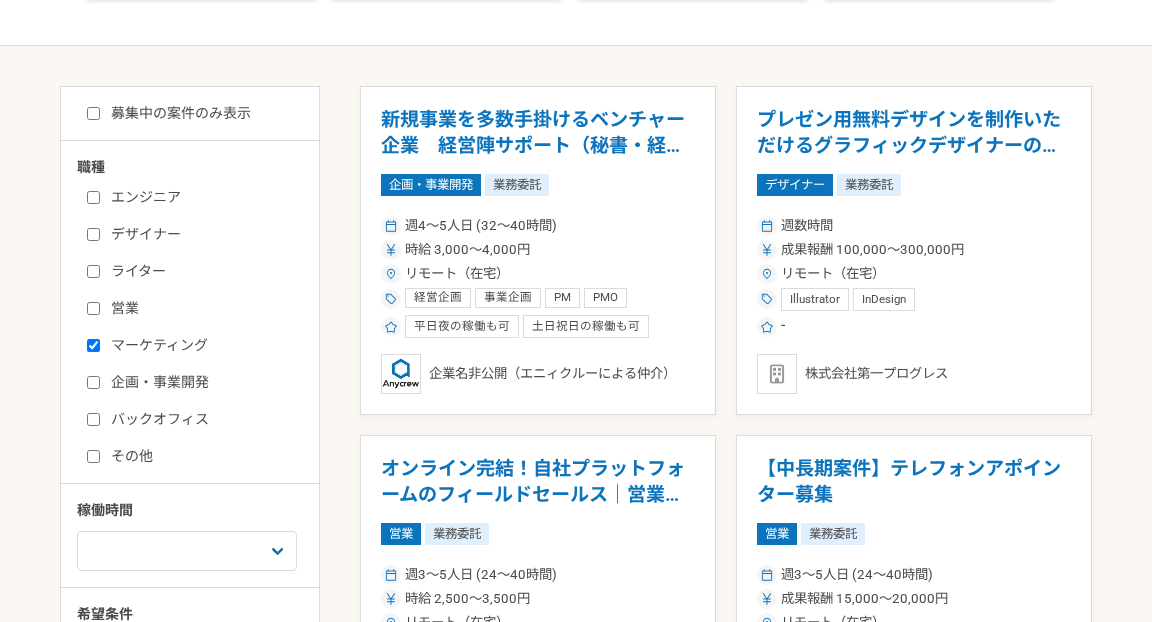 checkbox on "true" 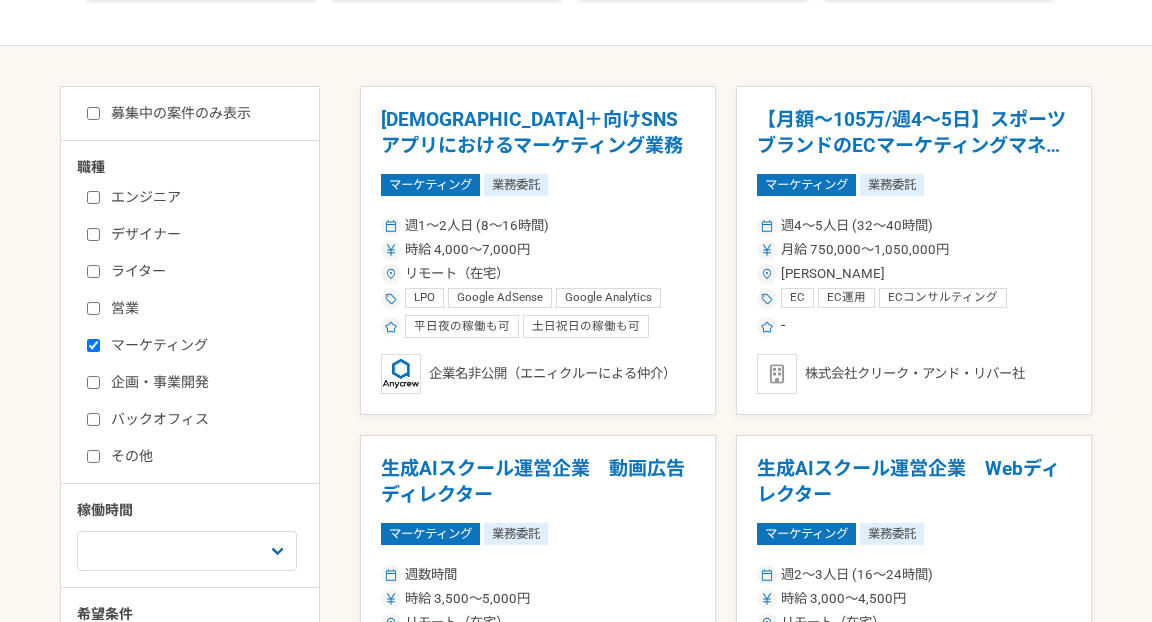 click on "企画・事業開発" at bounding box center (202, 382) 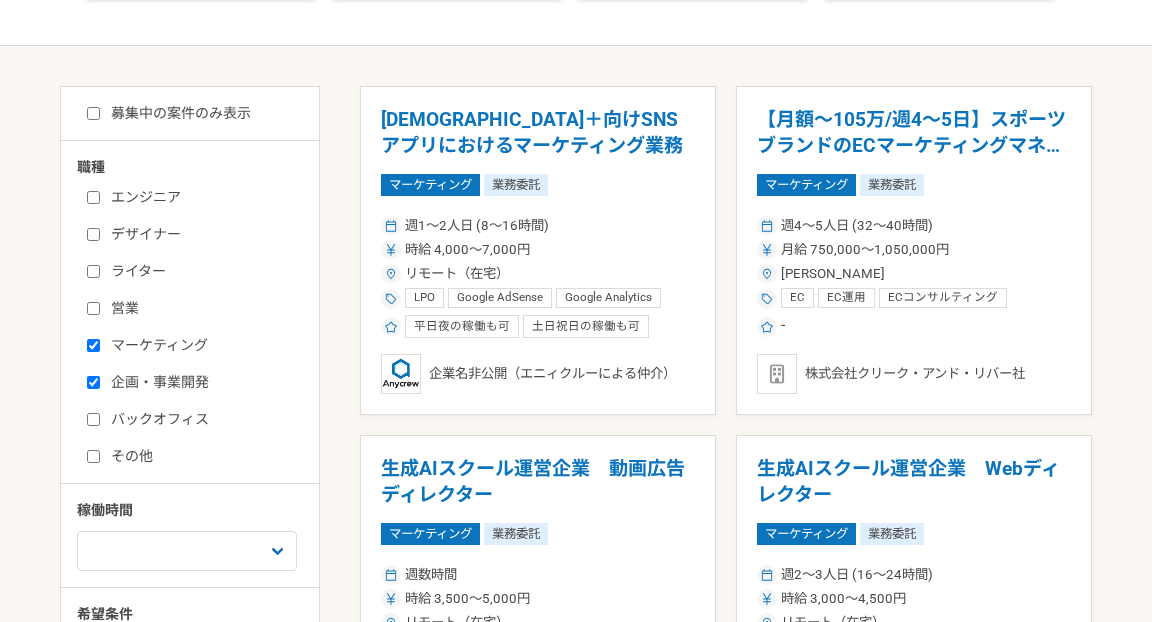 checkbox on "true" 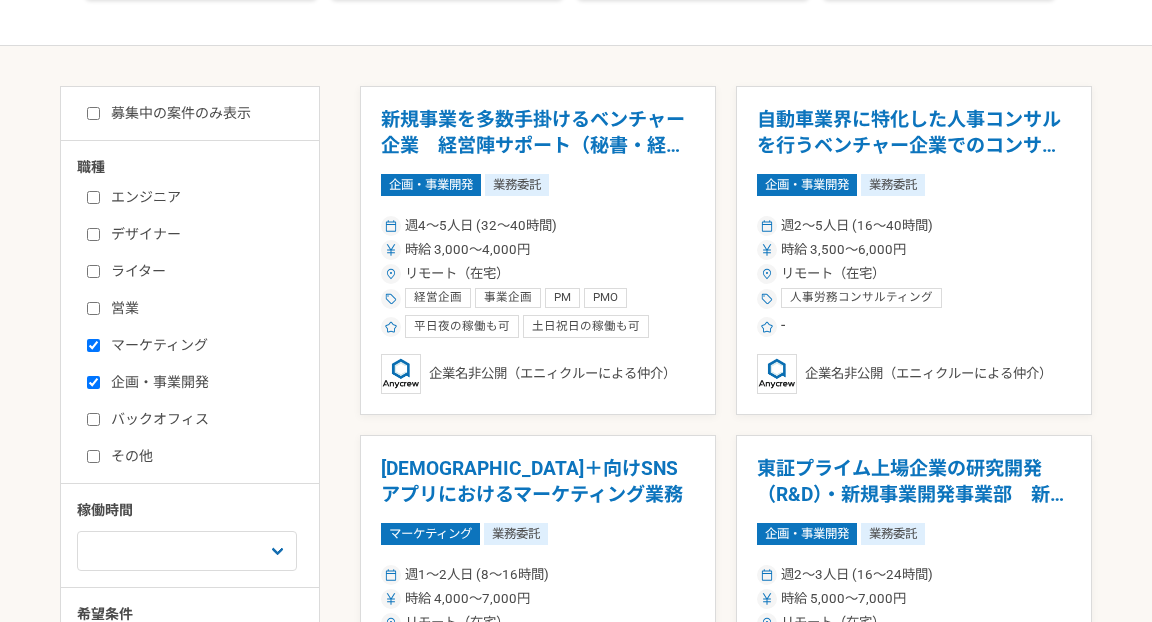 click on "バックオフィス" at bounding box center [202, 419] 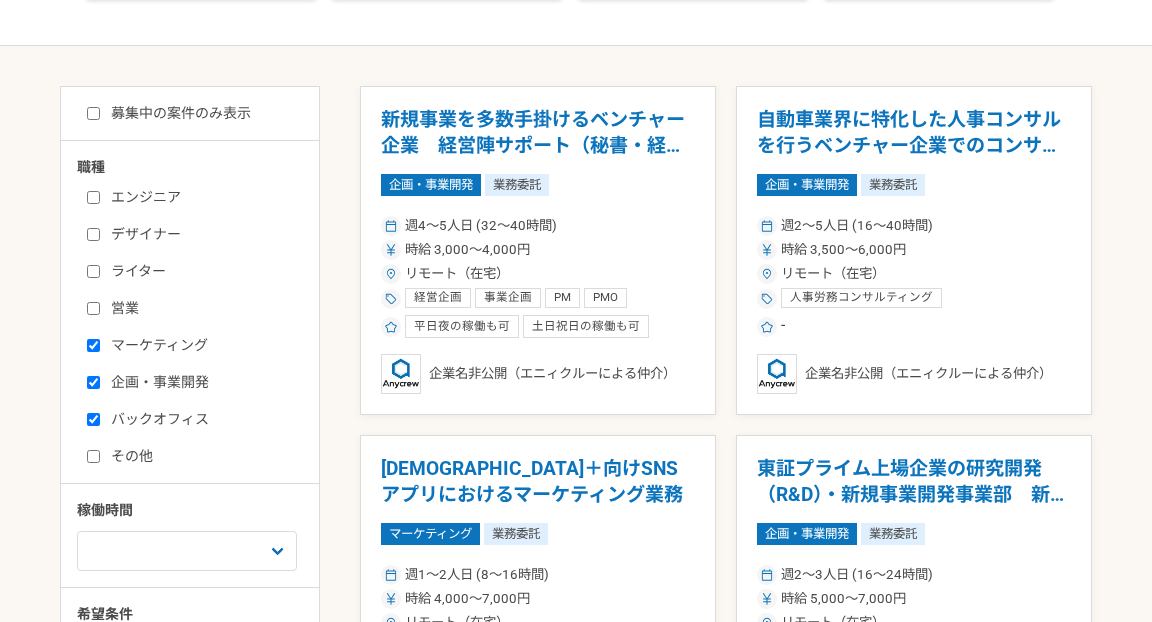 checkbox on "true" 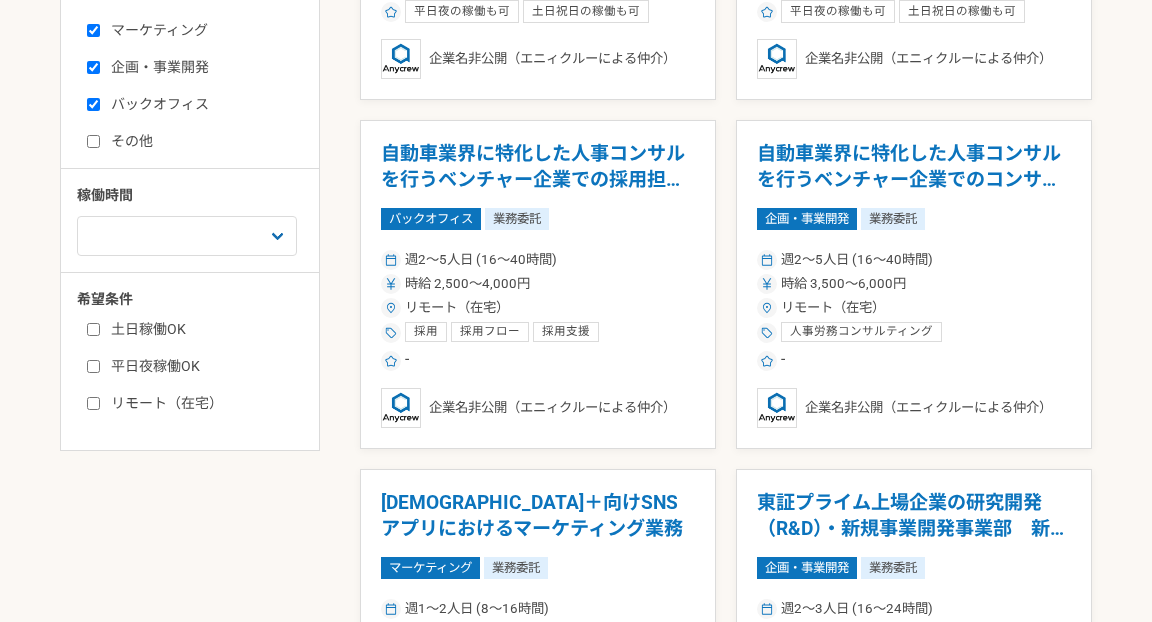 scroll, scrollTop: 621, scrollLeft: 0, axis: vertical 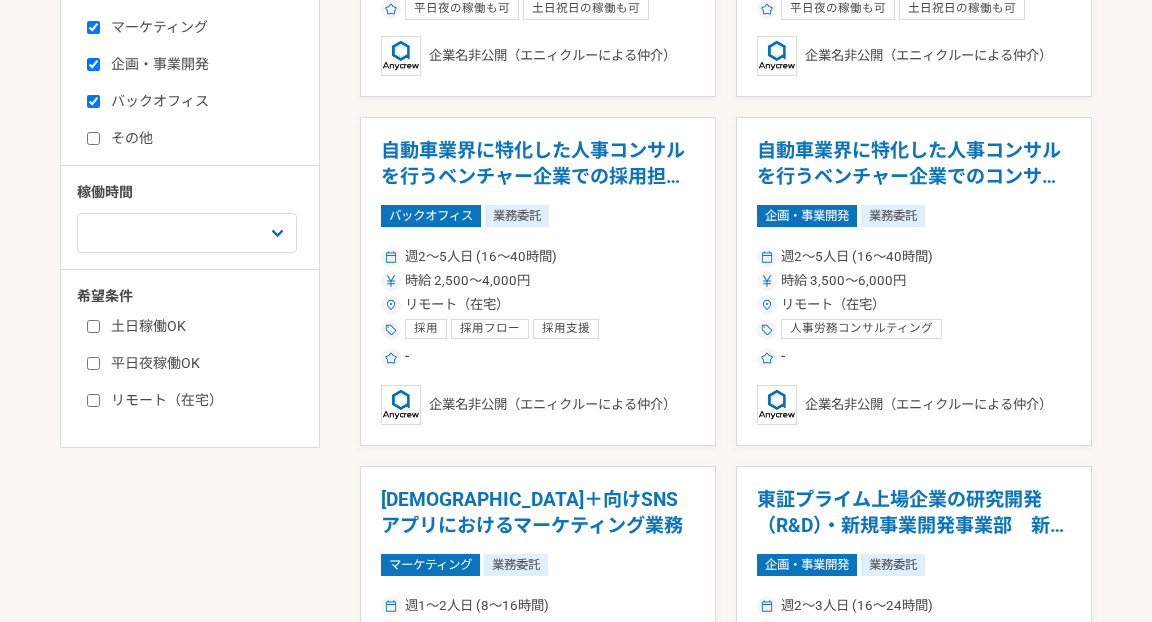 click on "リモート（在宅）" at bounding box center [202, 400] 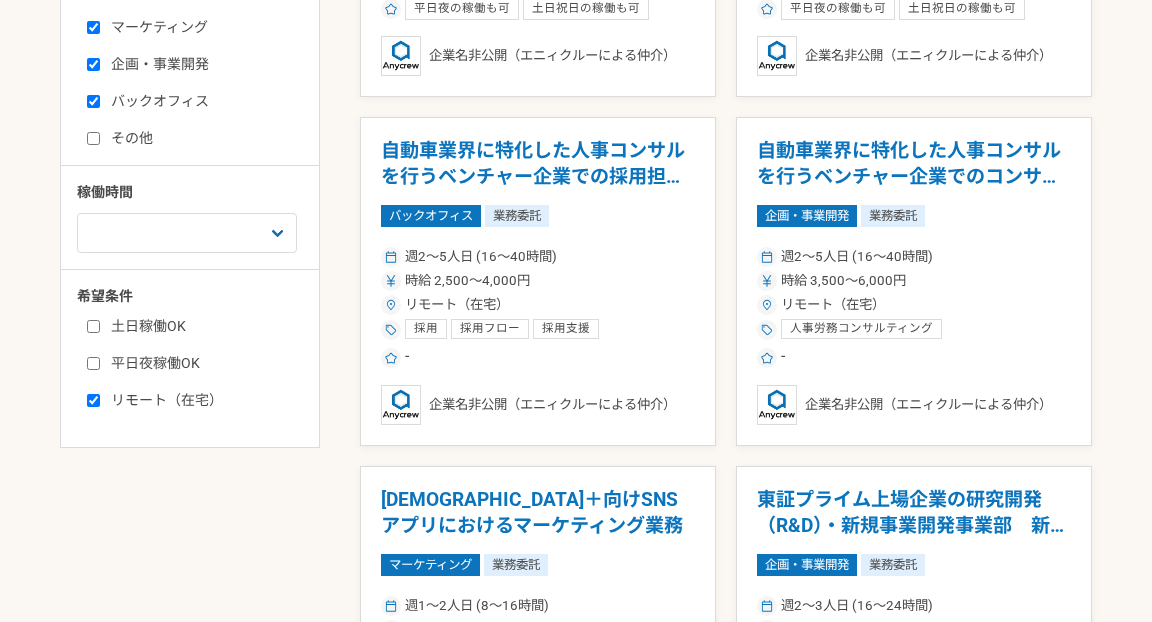 checkbox on "true" 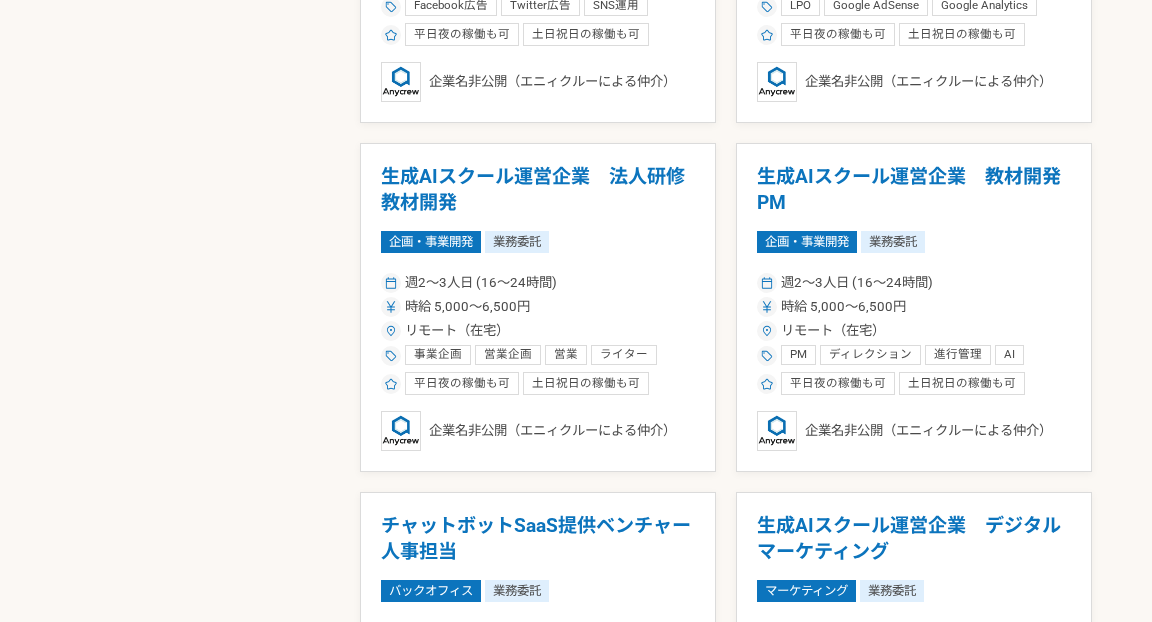 scroll, scrollTop: 1969, scrollLeft: 0, axis: vertical 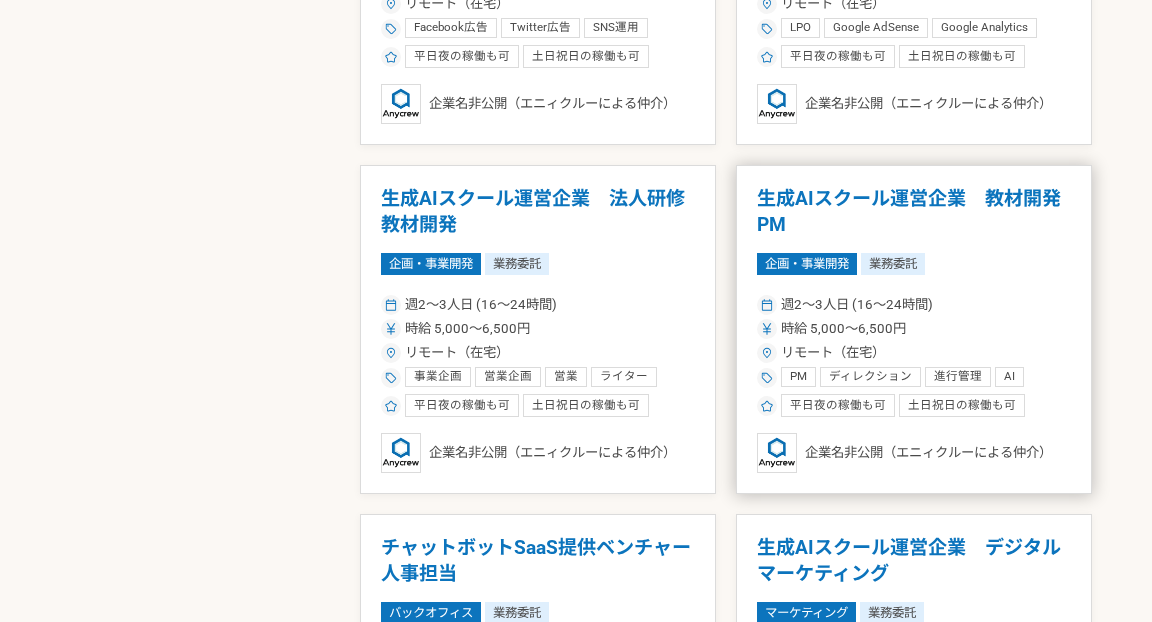 click on "生成AIスクール運営企業　教材開発PM 企画・事業開発 業務委託 週2〜3人日 (16〜24時間) 時給 5,000〜6,500円 リモート（在宅） PM ディレクション 進行管理 AI 事業企画 コンサルティング 教材開発 平日夜の稼働も可 土日祝日の稼働も可 企業名非公開（エニィクルーによる仲介）" at bounding box center (914, 329) 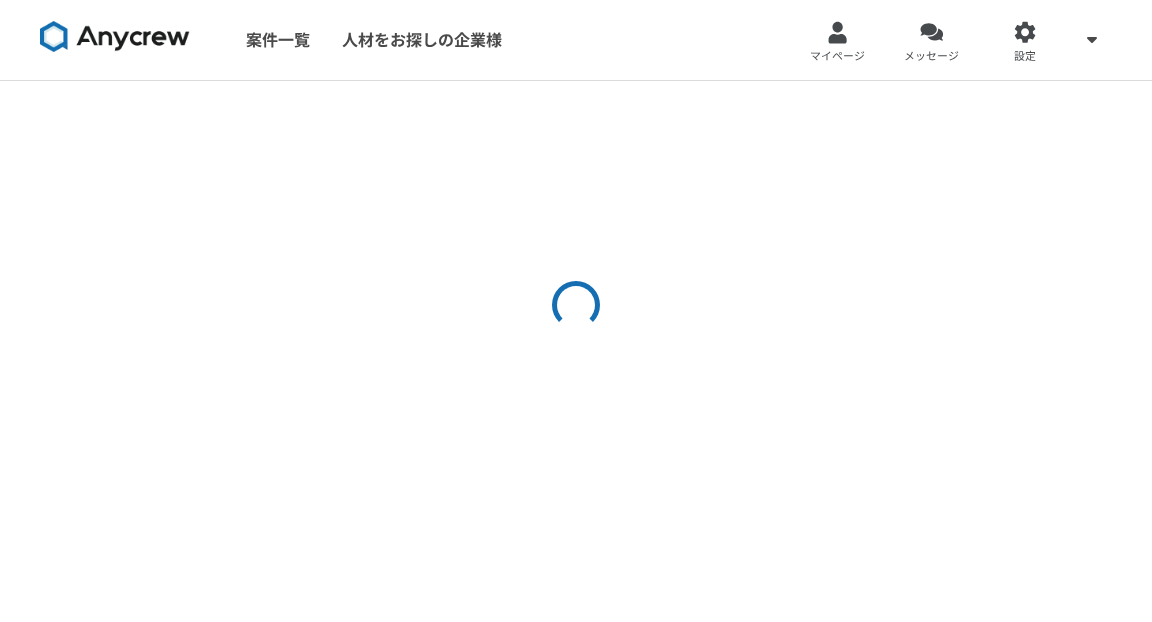 scroll, scrollTop: 0, scrollLeft: 0, axis: both 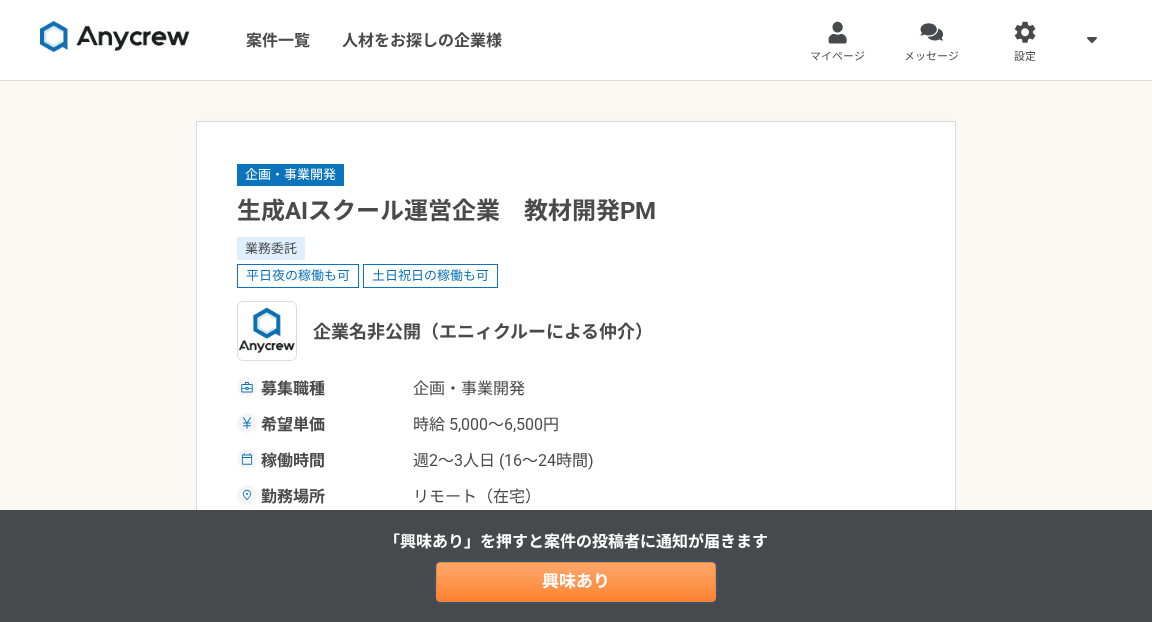 click on "興味あり" at bounding box center [576, 582] 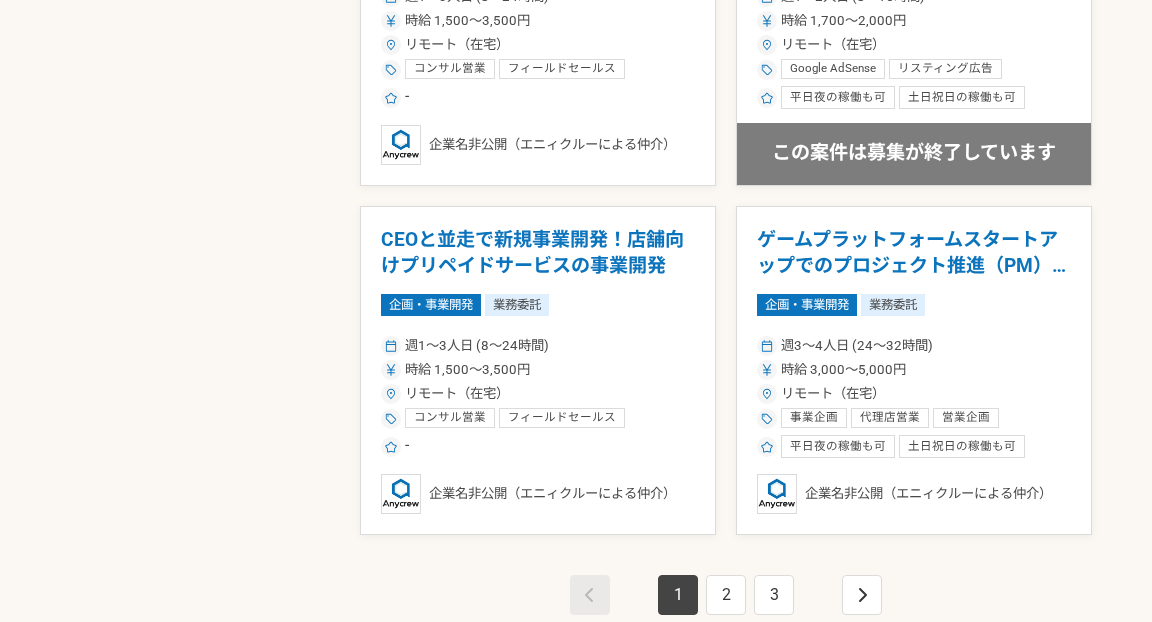 scroll, scrollTop: 3368, scrollLeft: 0, axis: vertical 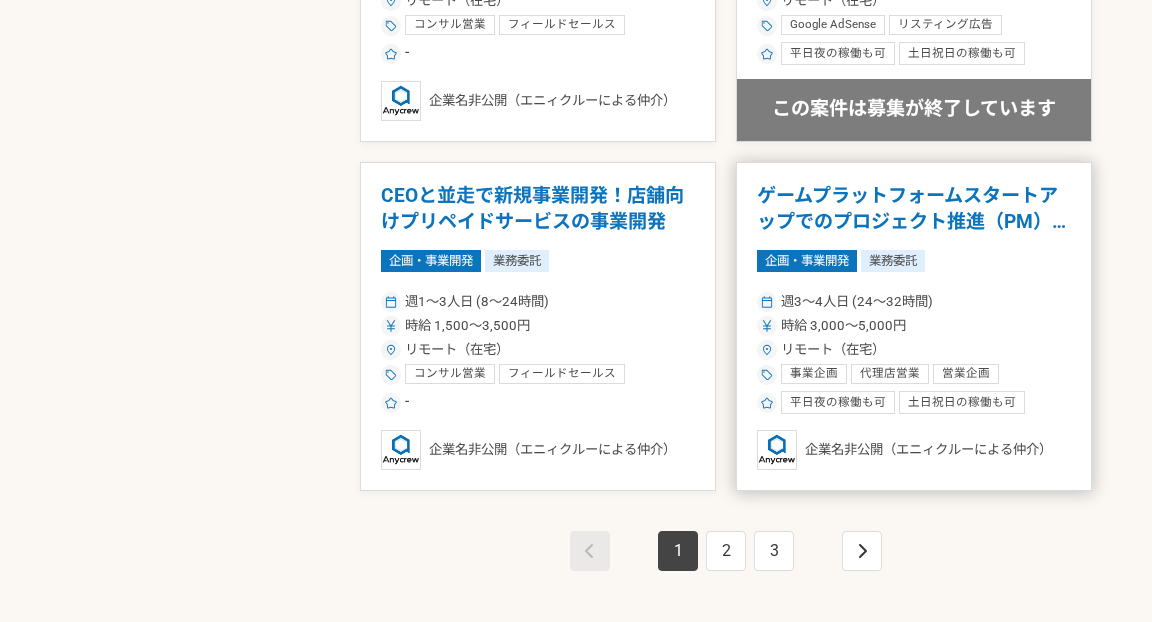 click on "企画・事業開発 業務委託" at bounding box center (914, 261) 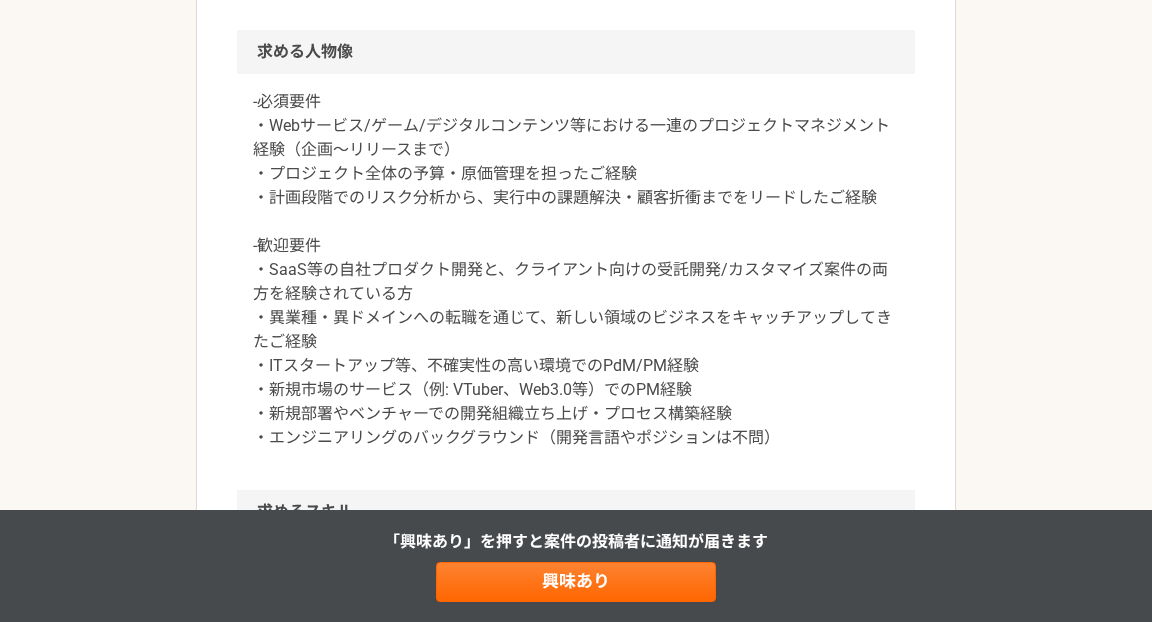 scroll, scrollTop: 1832, scrollLeft: 0, axis: vertical 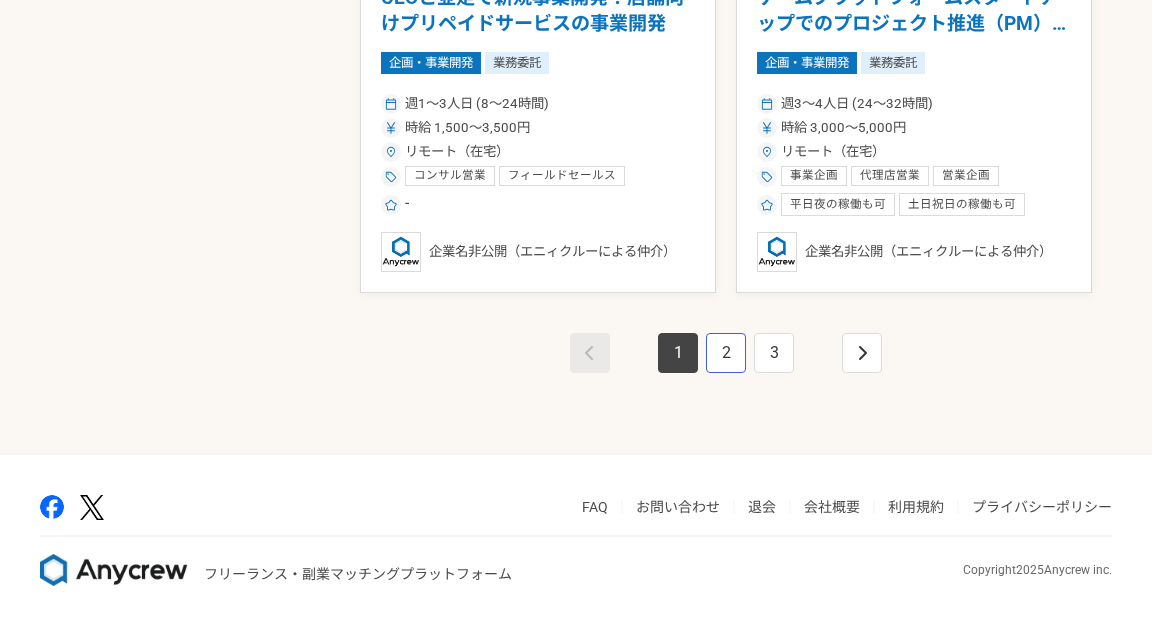 click on "2" at bounding box center (726, 353) 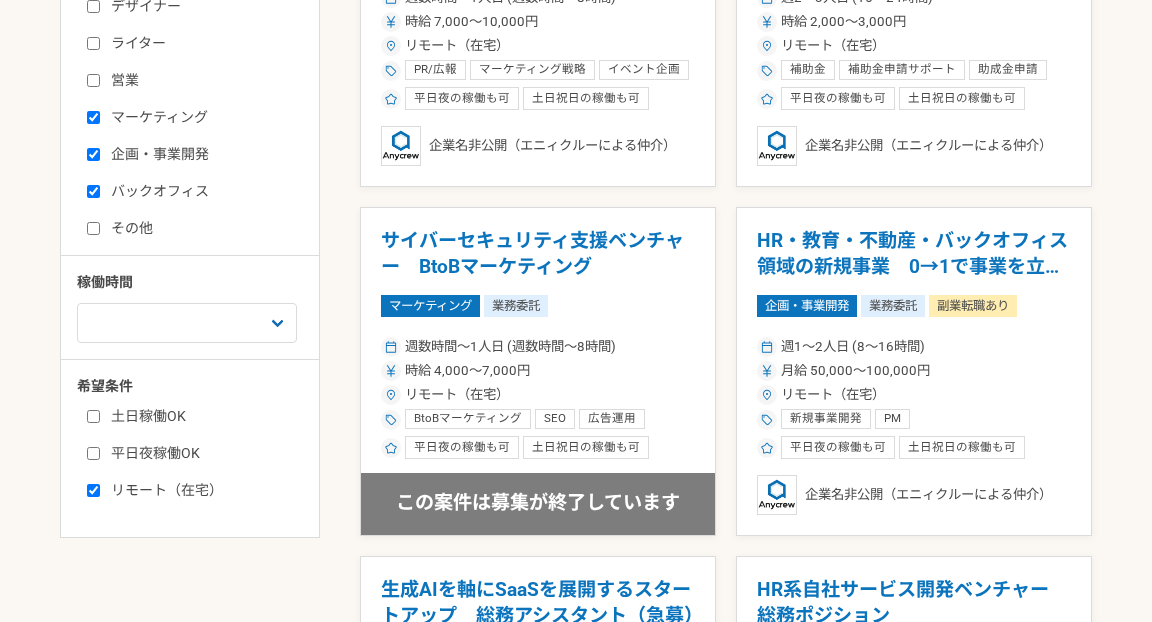 scroll, scrollTop: 527, scrollLeft: 0, axis: vertical 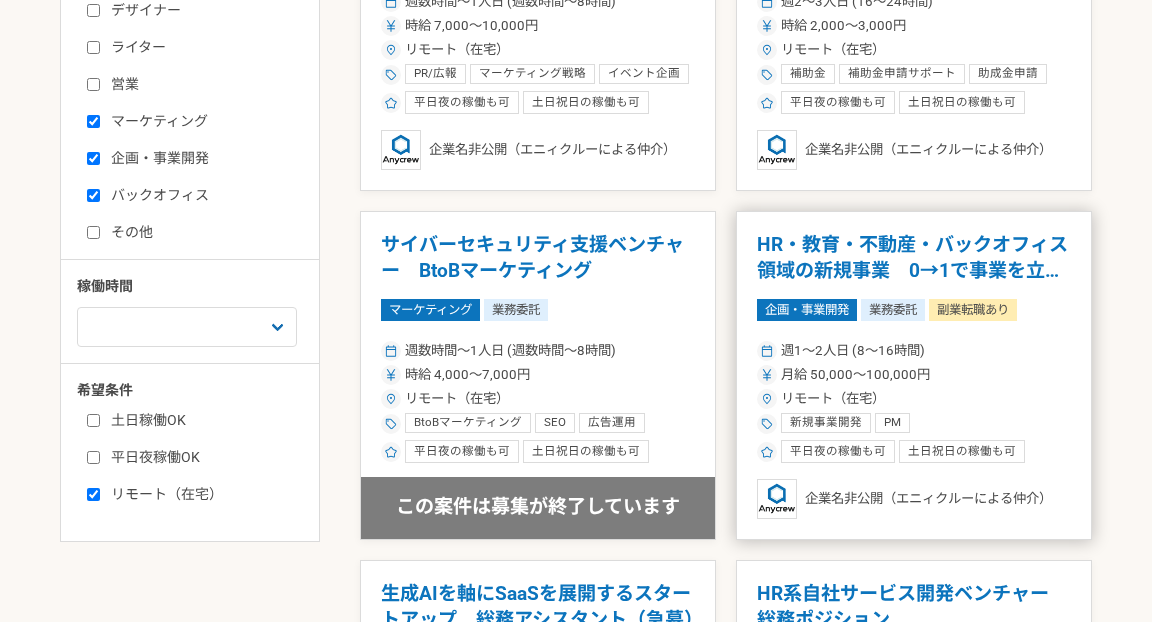 click on "HR・教育・不動産・バックオフィス領域の新規事業　0→1で事業を立ち上げたい方" at bounding box center [914, 257] 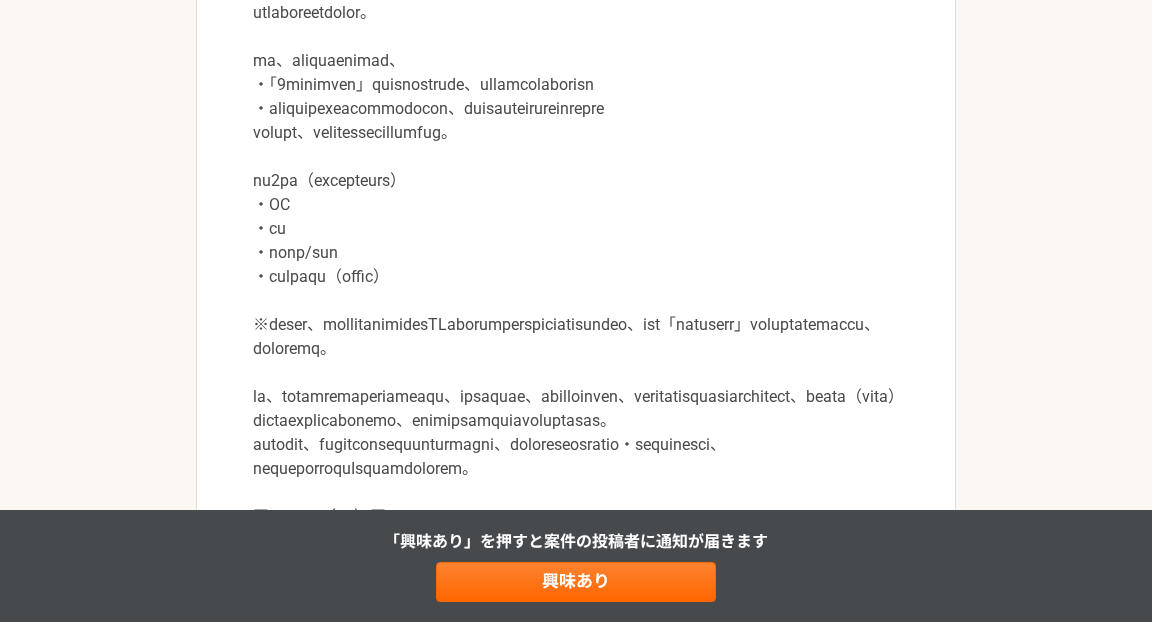 scroll, scrollTop: 724, scrollLeft: 0, axis: vertical 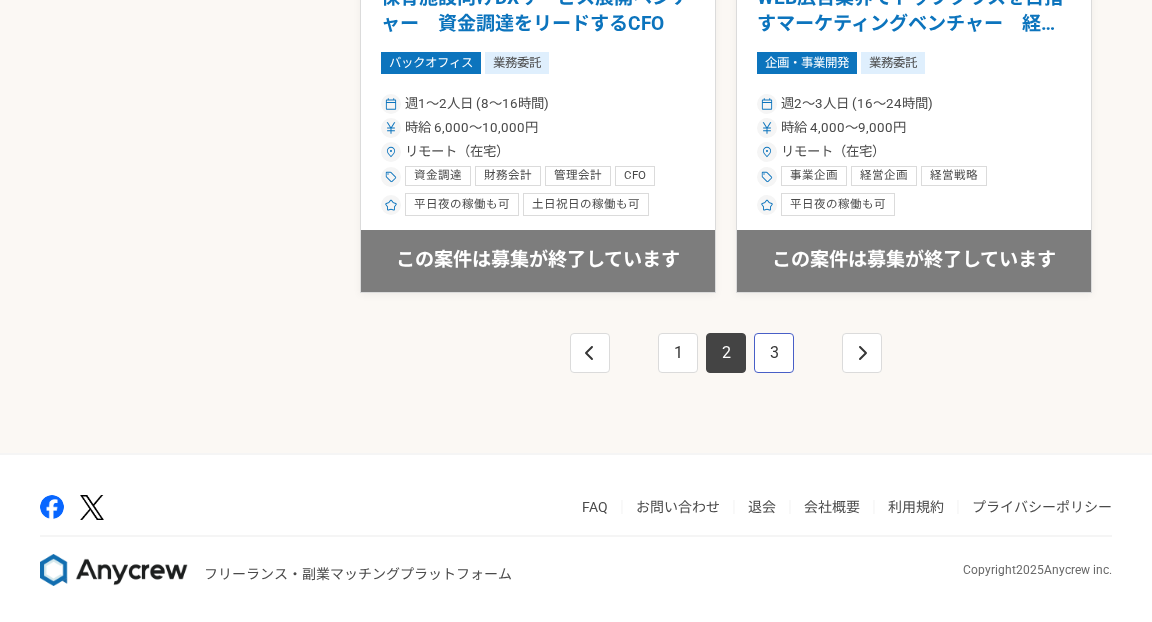 click on "3" at bounding box center [774, 353] 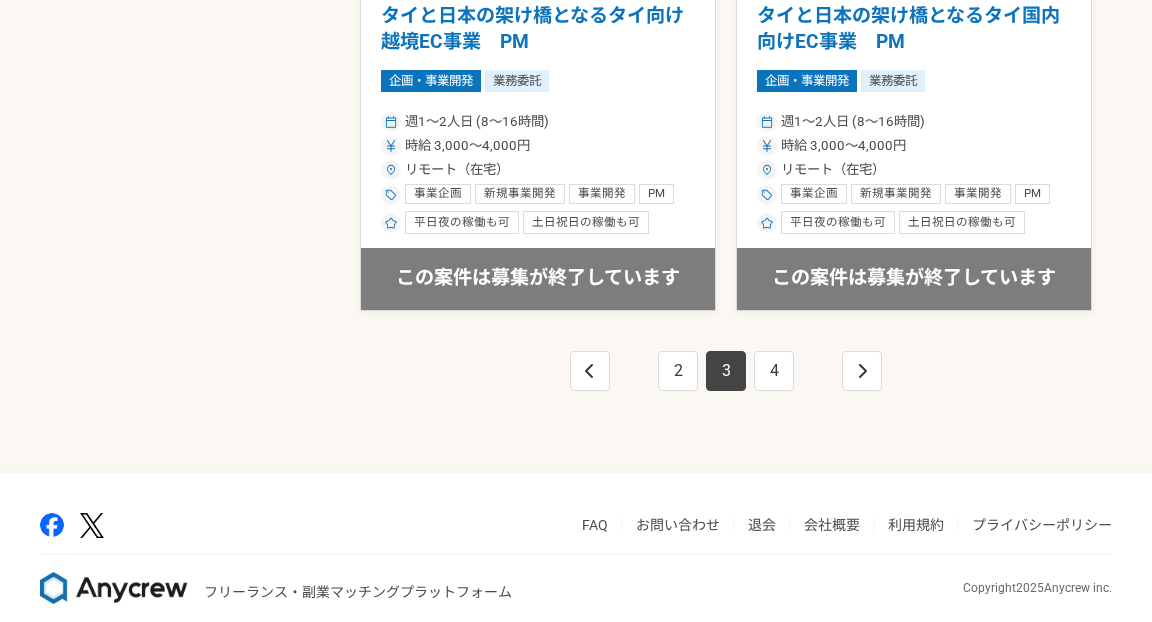 scroll, scrollTop: 3566, scrollLeft: 0, axis: vertical 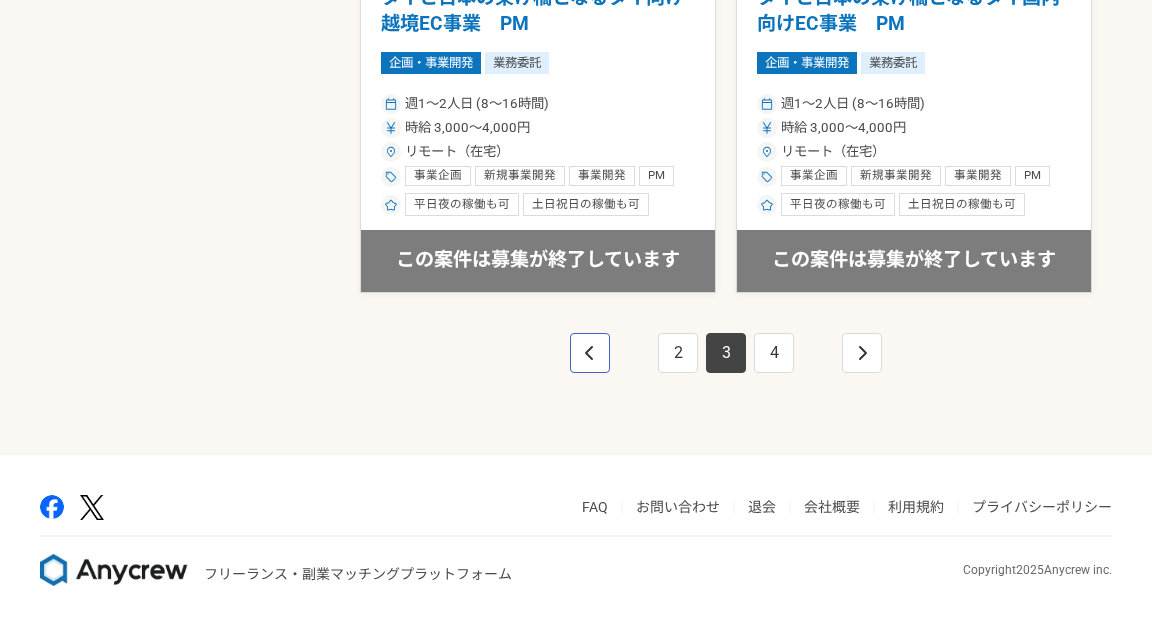 click 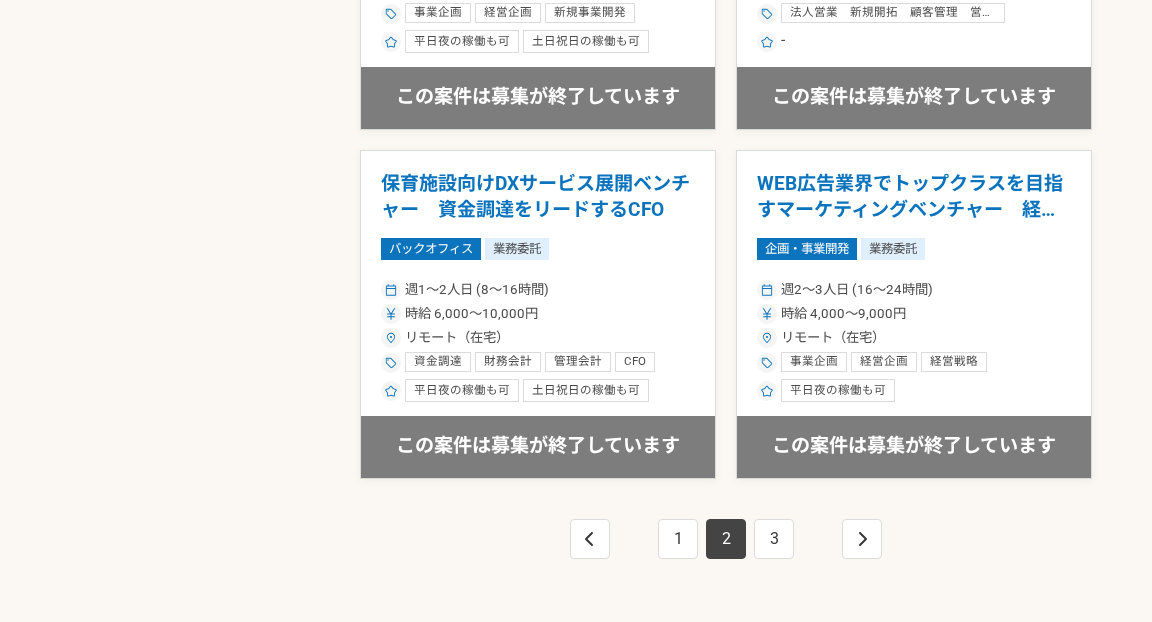 scroll, scrollTop: 3566, scrollLeft: 0, axis: vertical 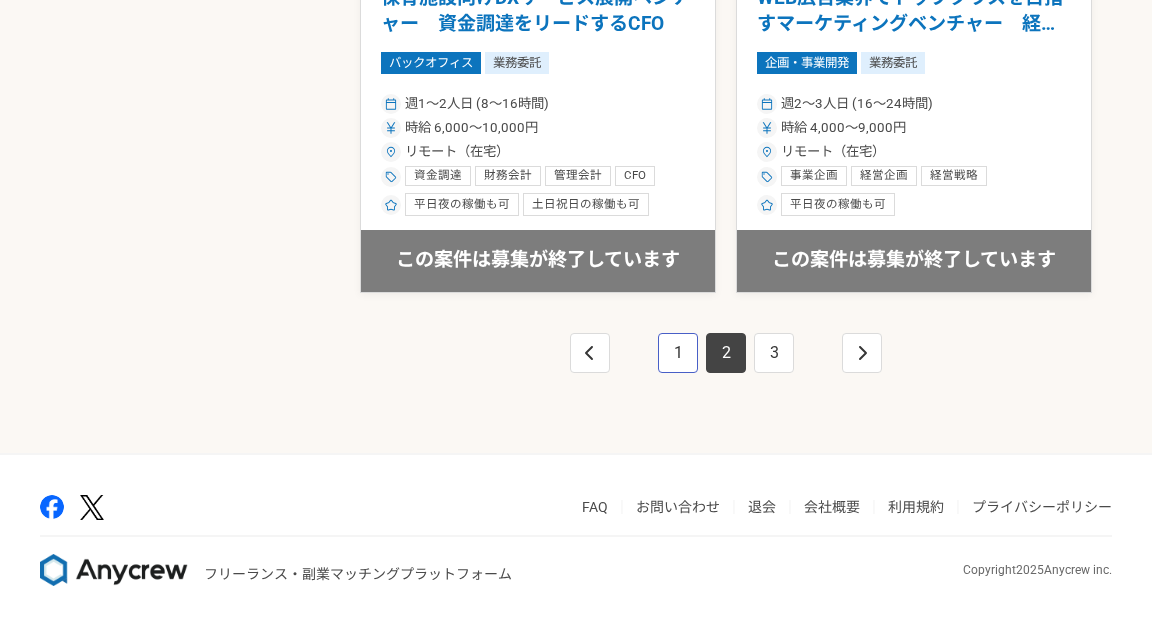 click on "1" at bounding box center (678, 353) 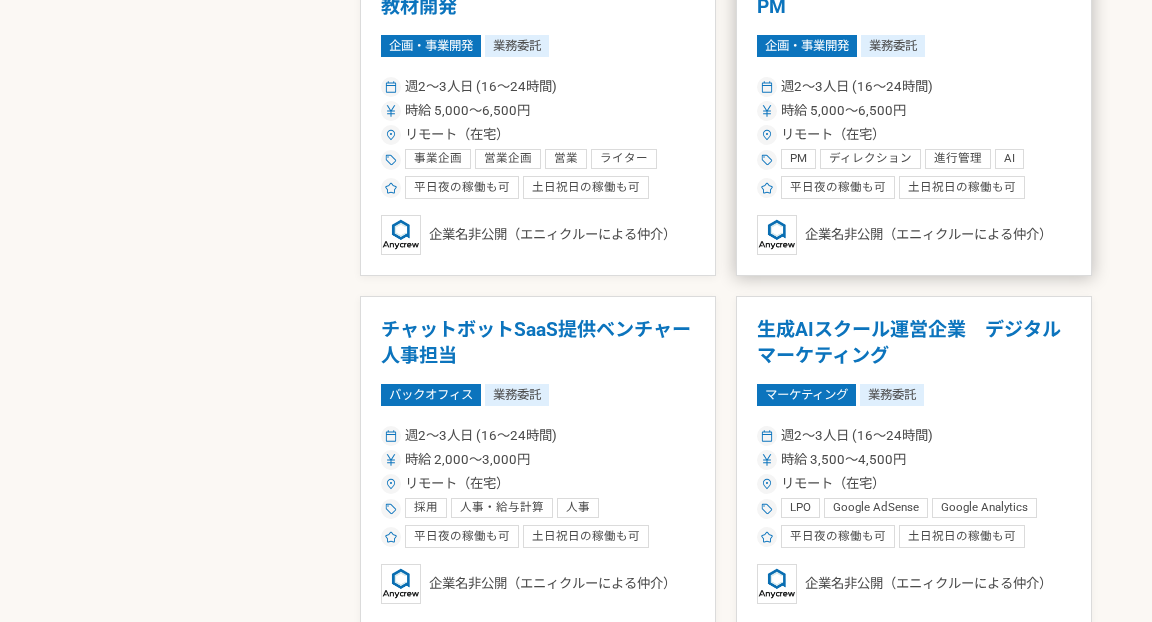 scroll, scrollTop: 2152, scrollLeft: 0, axis: vertical 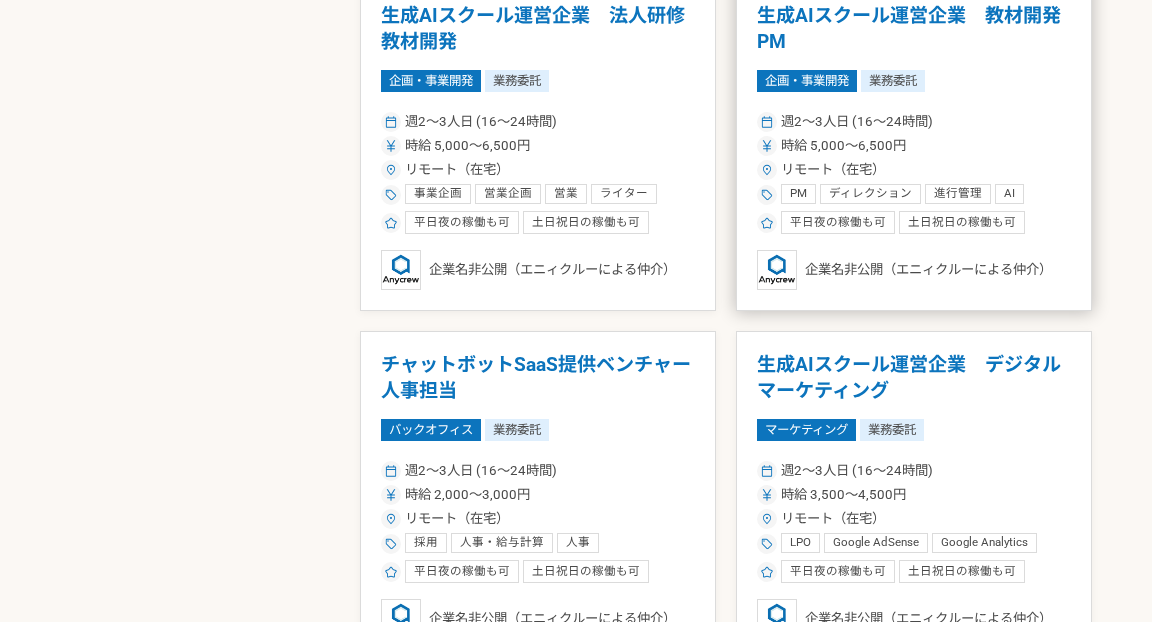 click on "生成AIスクール運営企業　教材開発PM 企画・事業開発 業務委託 週2〜3人日 (16〜24時間) 時給 5,000〜6,500円 リモート（在宅） PM ディレクション 進行管理 AI 事業企画 コンサルティング 教材開発 平日夜の稼働も可 土日祝日の稼働も可 企業名非公開（エニィクルーによる仲介）" at bounding box center [914, 146] 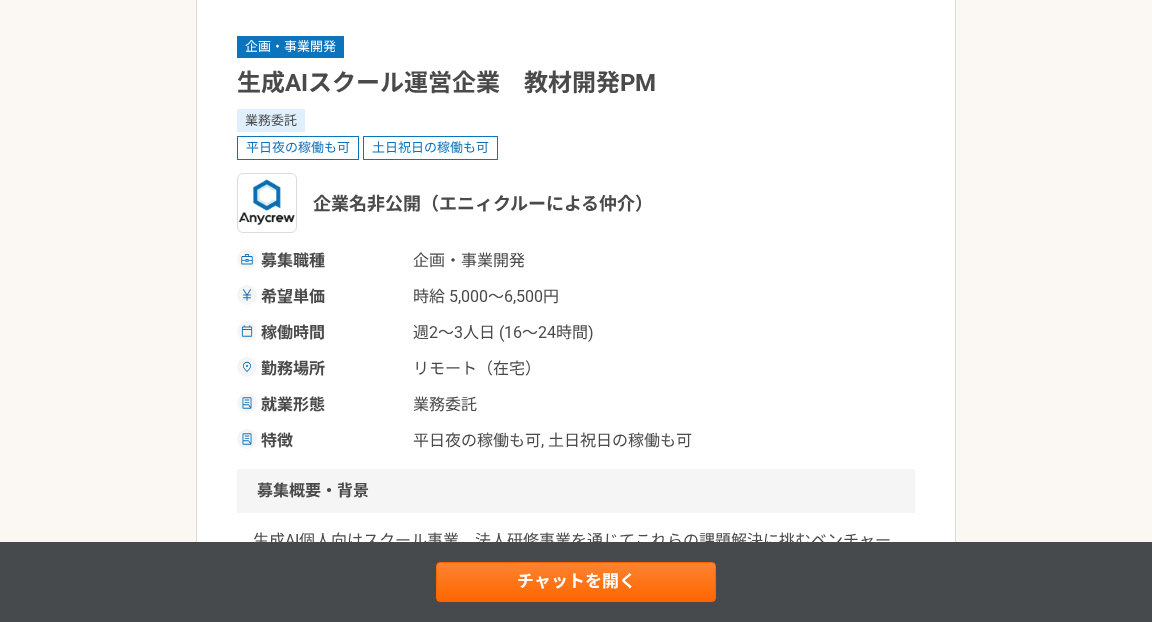 scroll, scrollTop: 0, scrollLeft: 0, axis: both 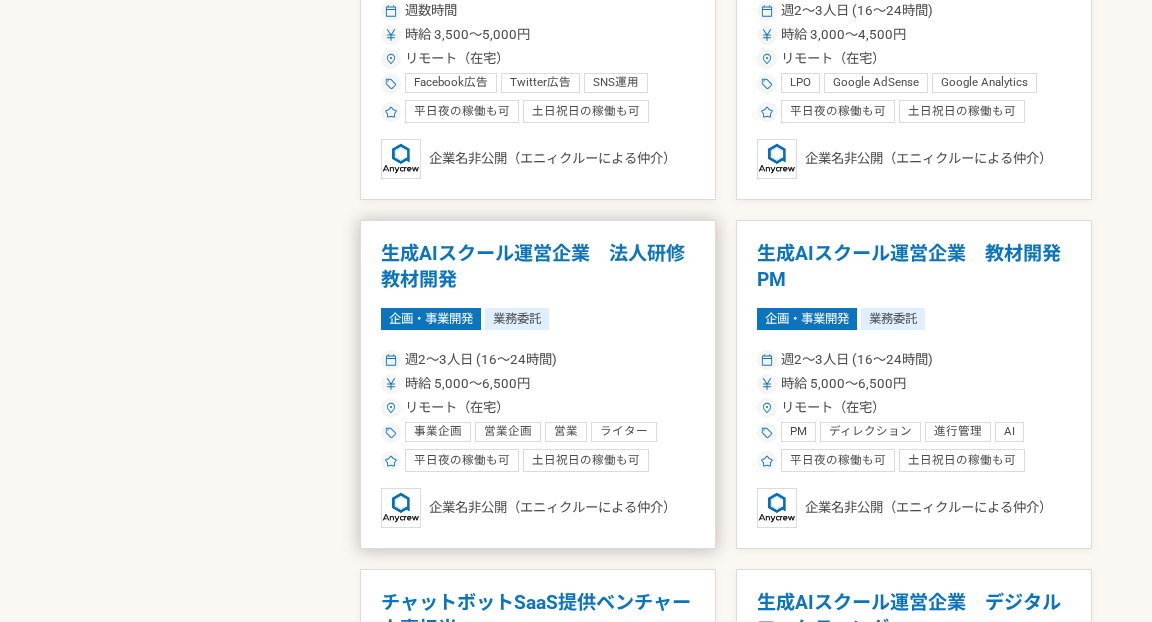 click on "生成AIスクール運営企業　法人研修 教材開発 企画・事業開発 業務委託 週2〜3人日 (16〜24時間) 時給 5,000〜6,500円 リモート（在宅） 事業企画 営業企画 営業 ライター 編集 教材開発 プレゼンテーション ドキュメント作成 平日夜の稼働も可 土日祝日の稼働も可 企業名非公開（エニィクルーによる仲介）" at bounding box center (538, 384) 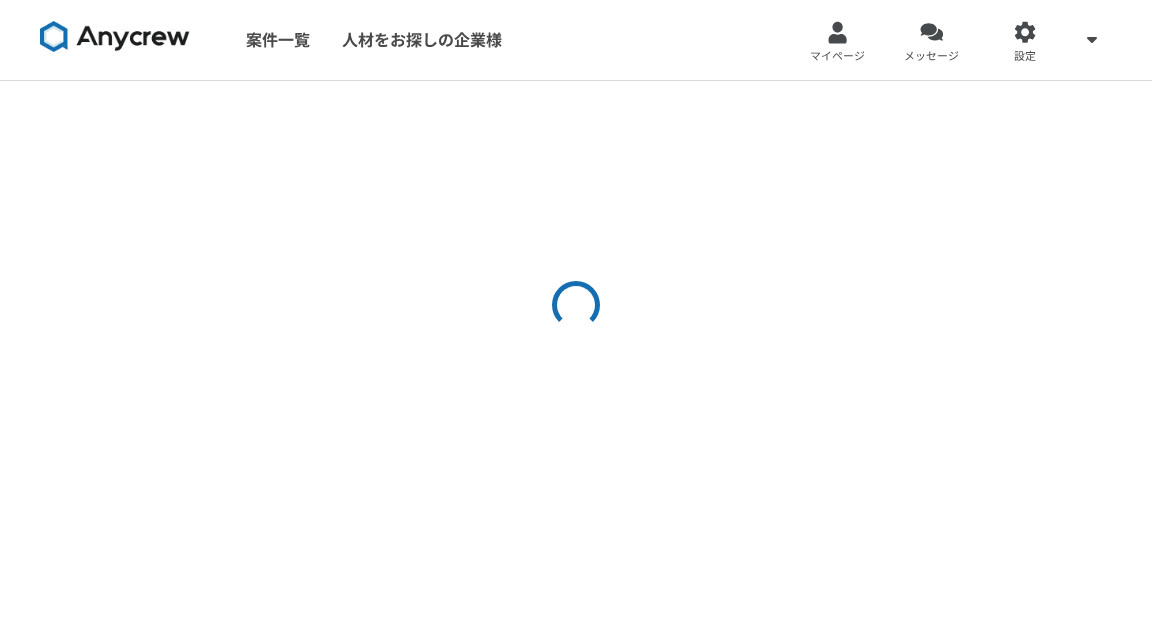 scroll, scrollTop: 0, scrollLeft: 0, axis: both 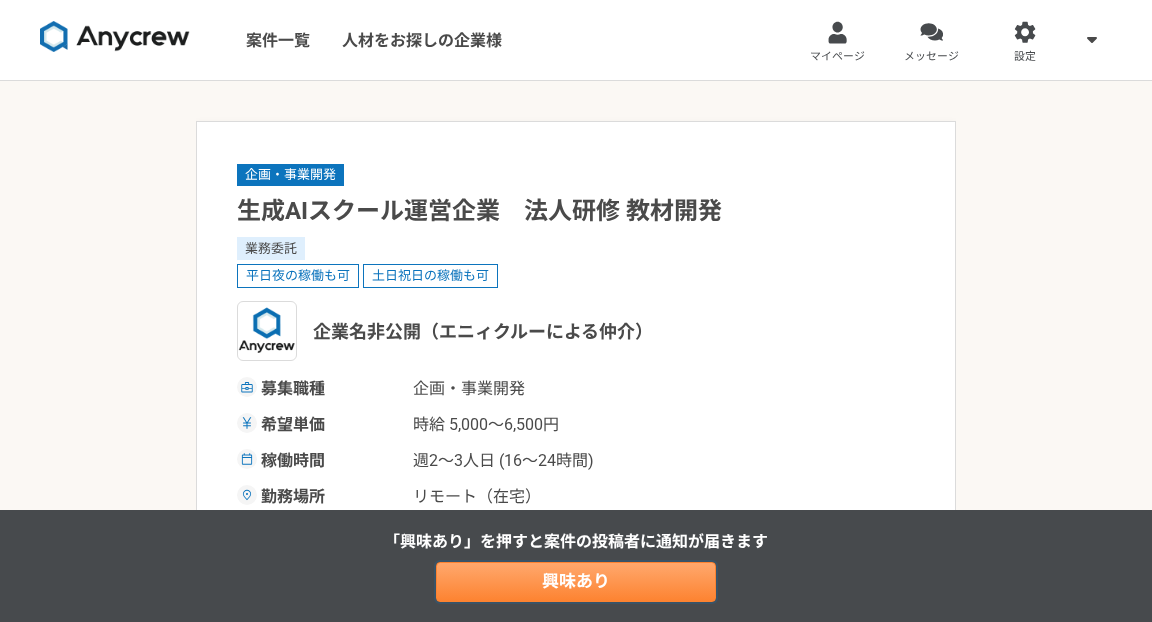 click on "興味あり" at bounding box center (576, 582) 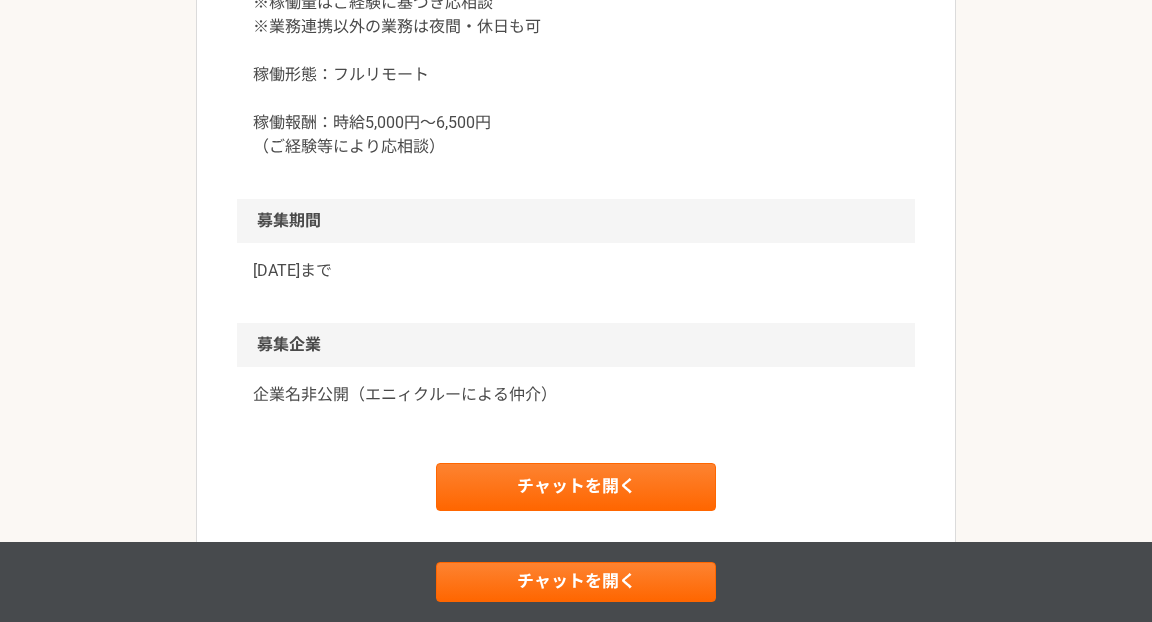 scroll, scrollTop: 2220, scrollLeft: 0, axis: vertical 